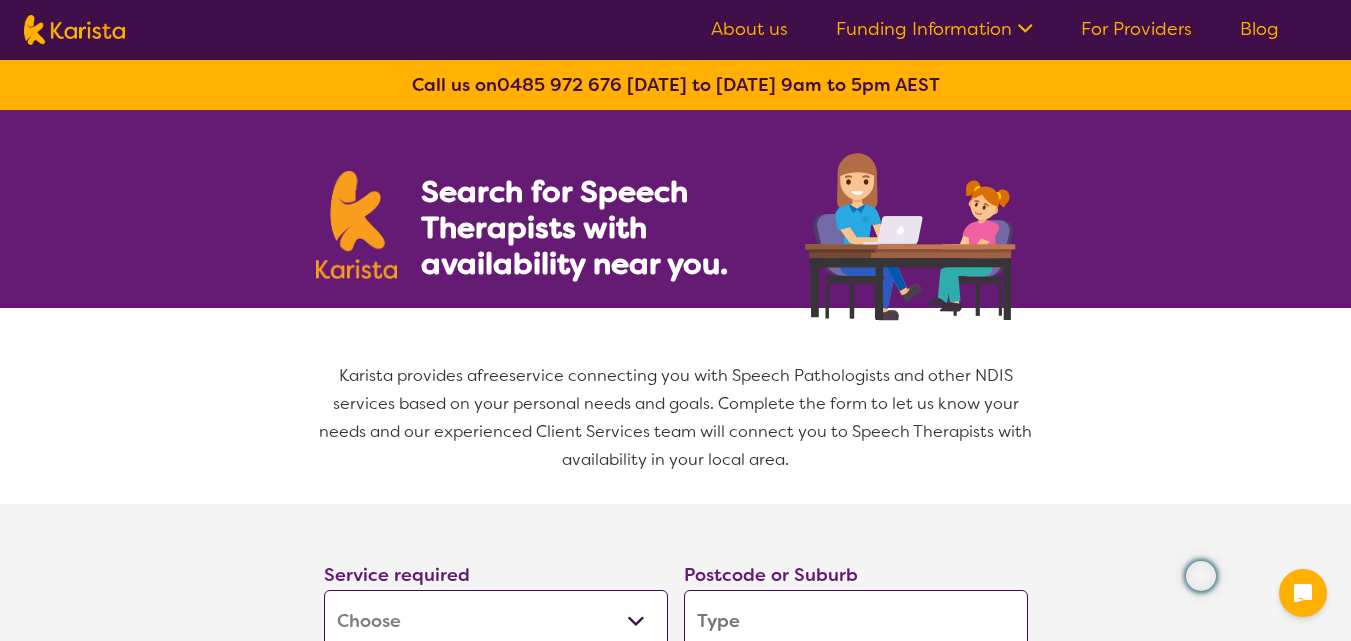 select on "[MEDICAL_DATA]" 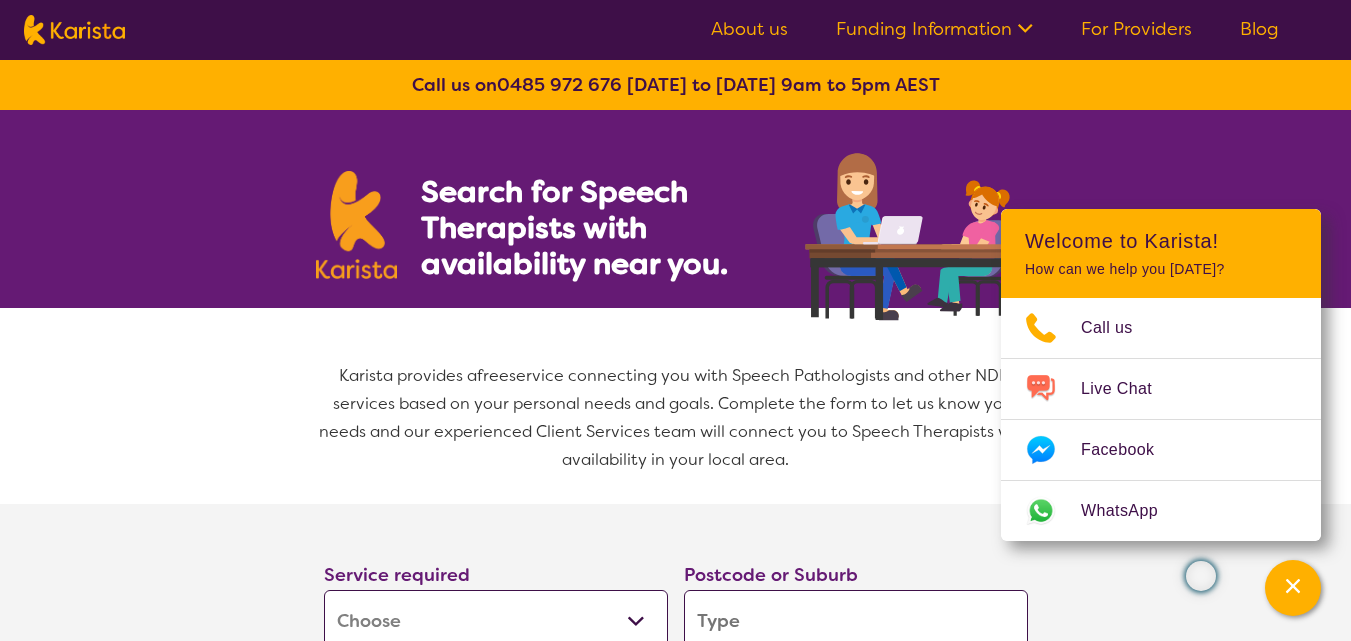 scroll, scrollTop: 0, scrollLeft: 0, axis: both 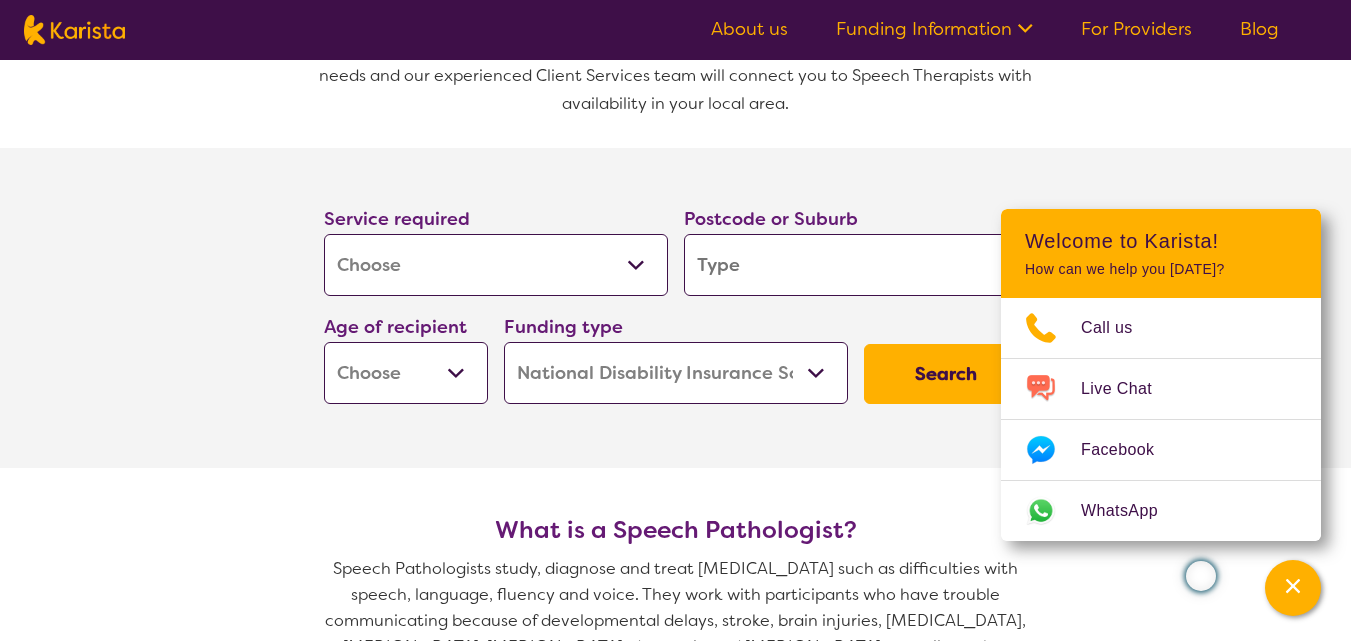click at bounding box center [856, 265] 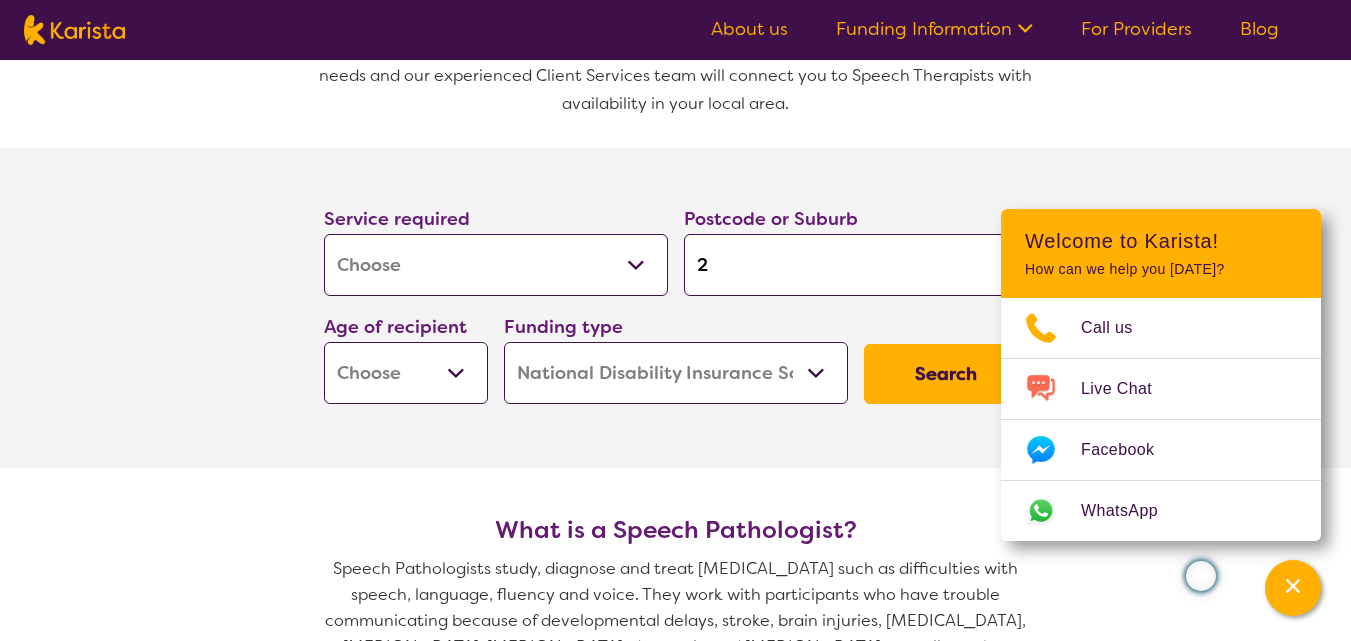 type on "21" 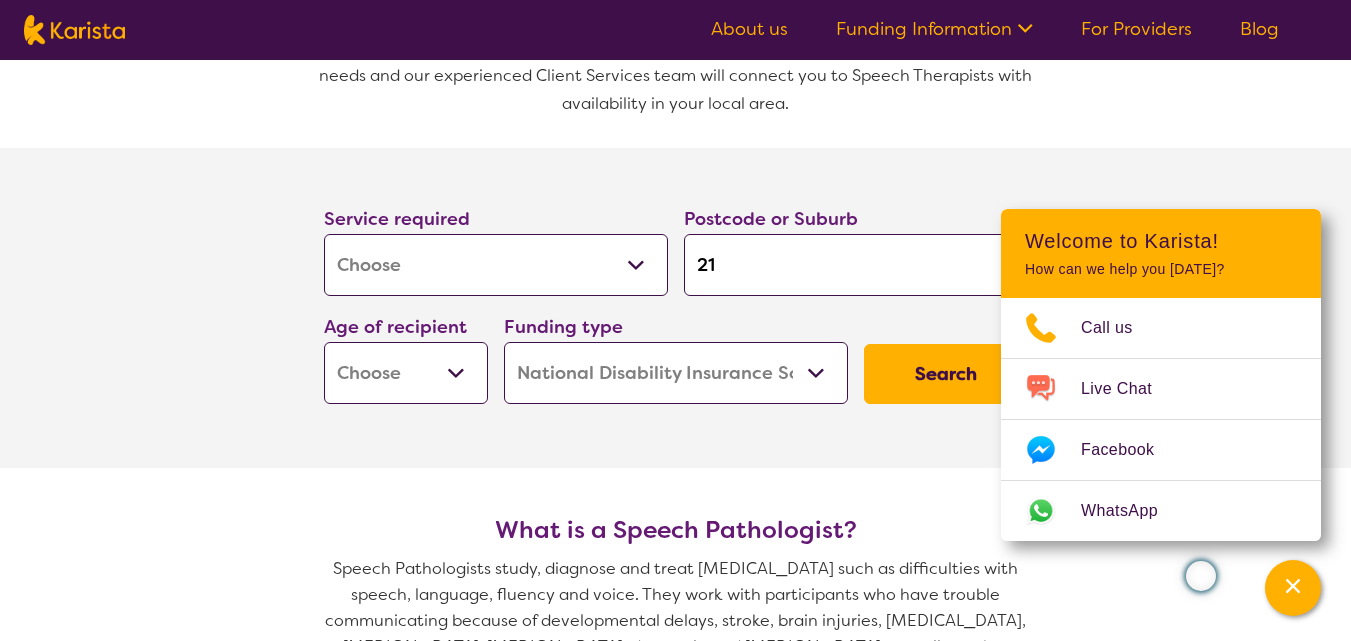 type on "21" 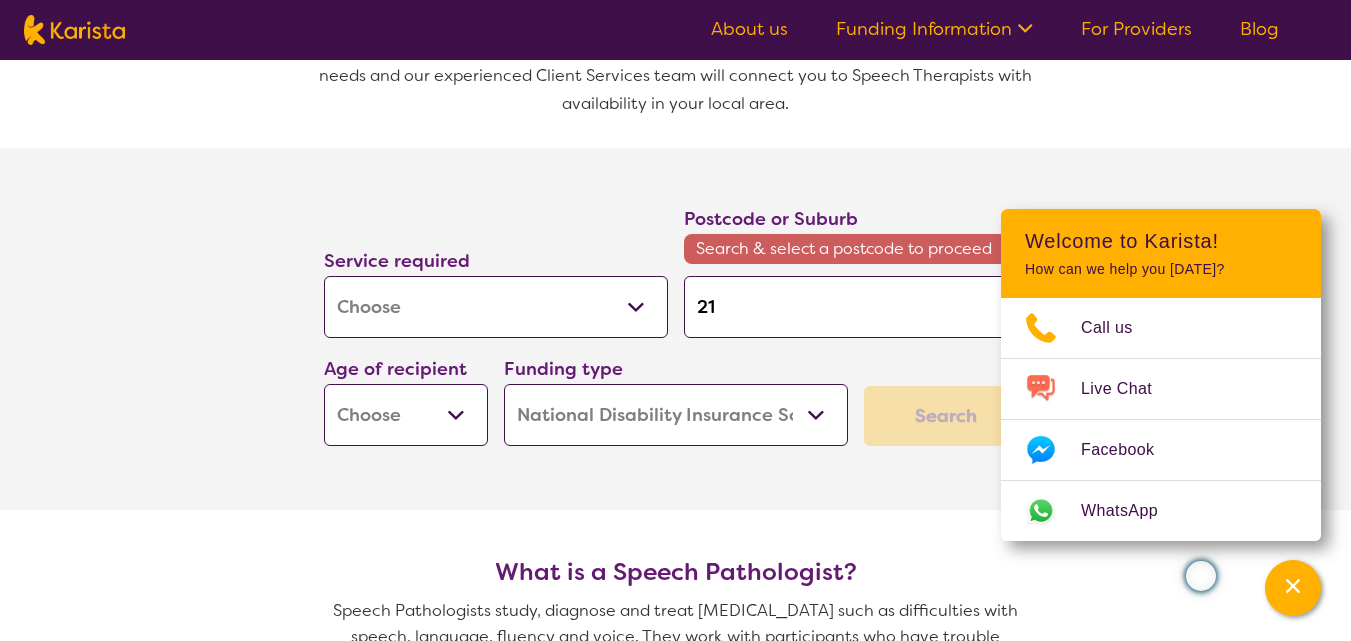 type on "214" 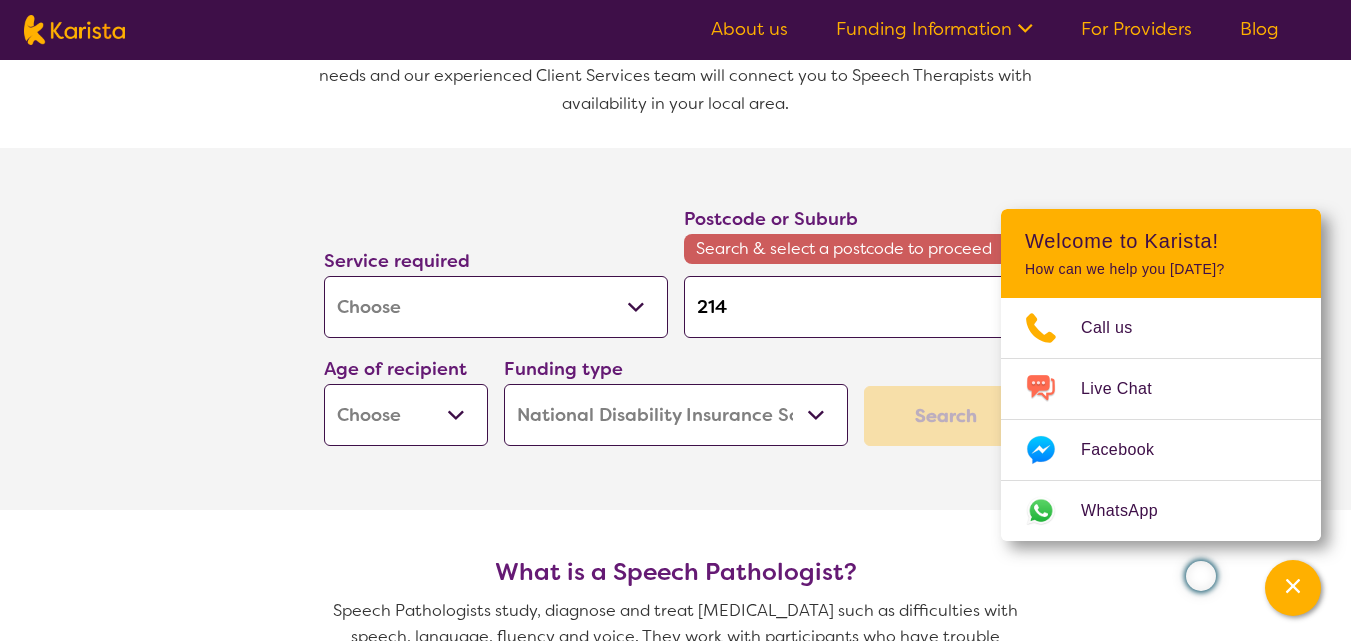 type on "2145" 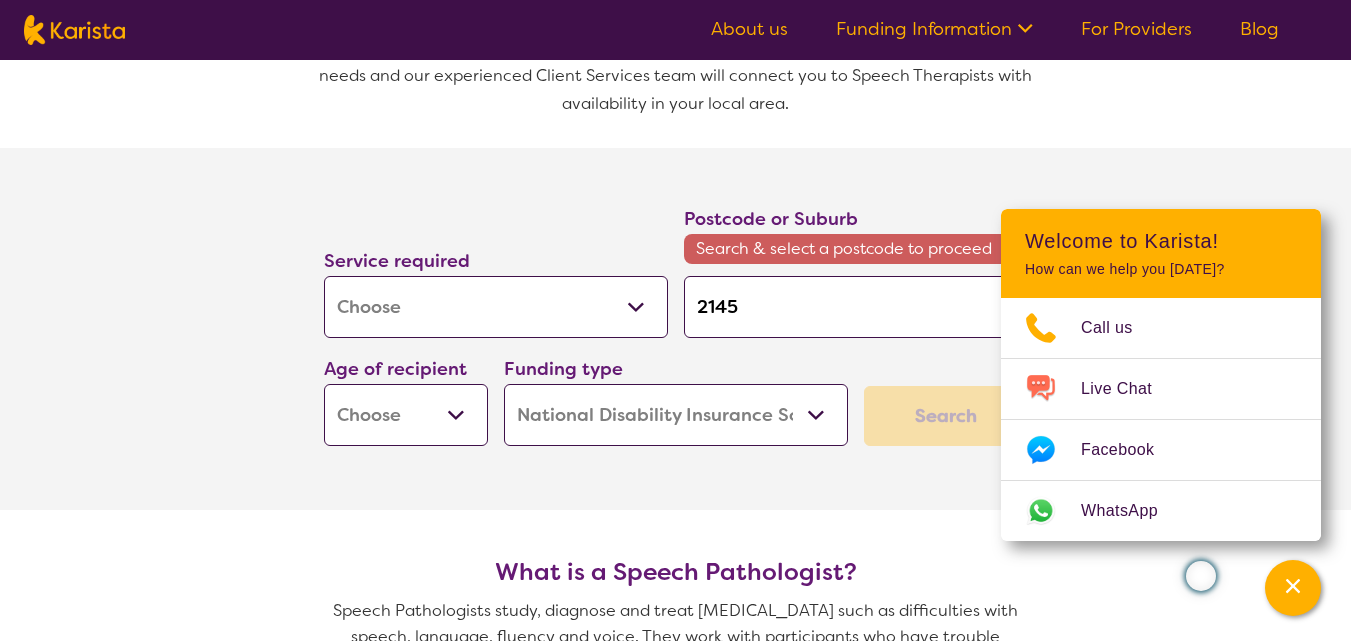 type on "2145" 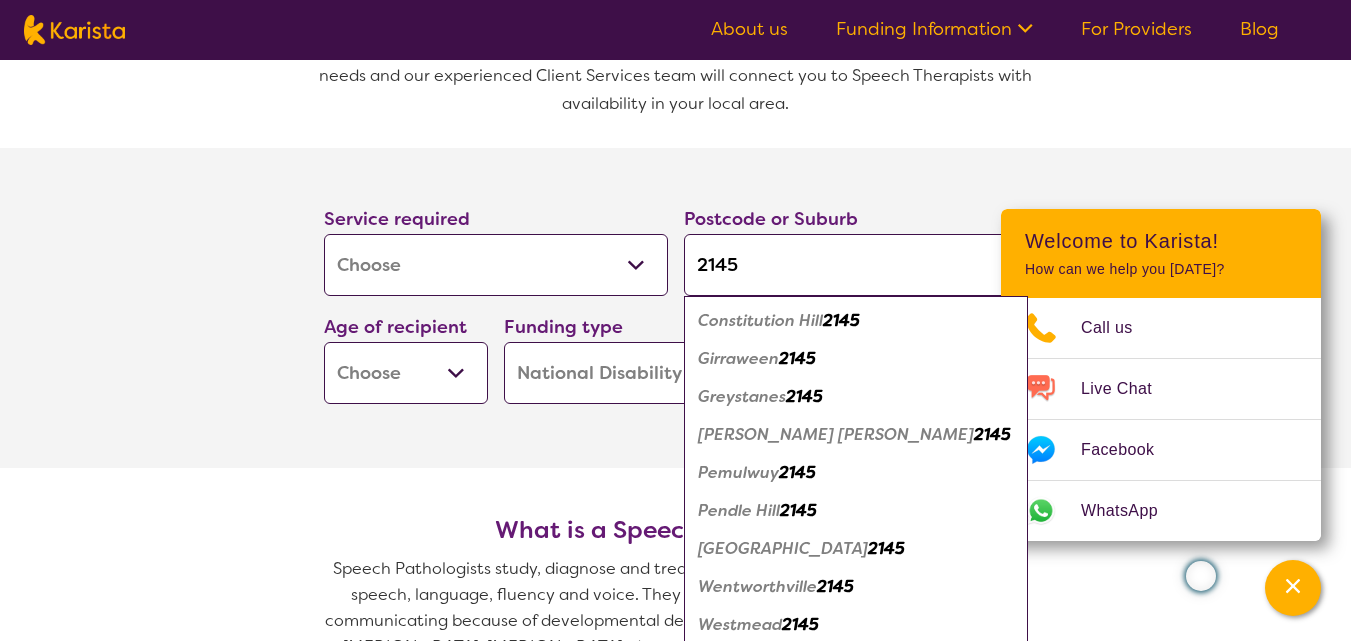 type on "2145" 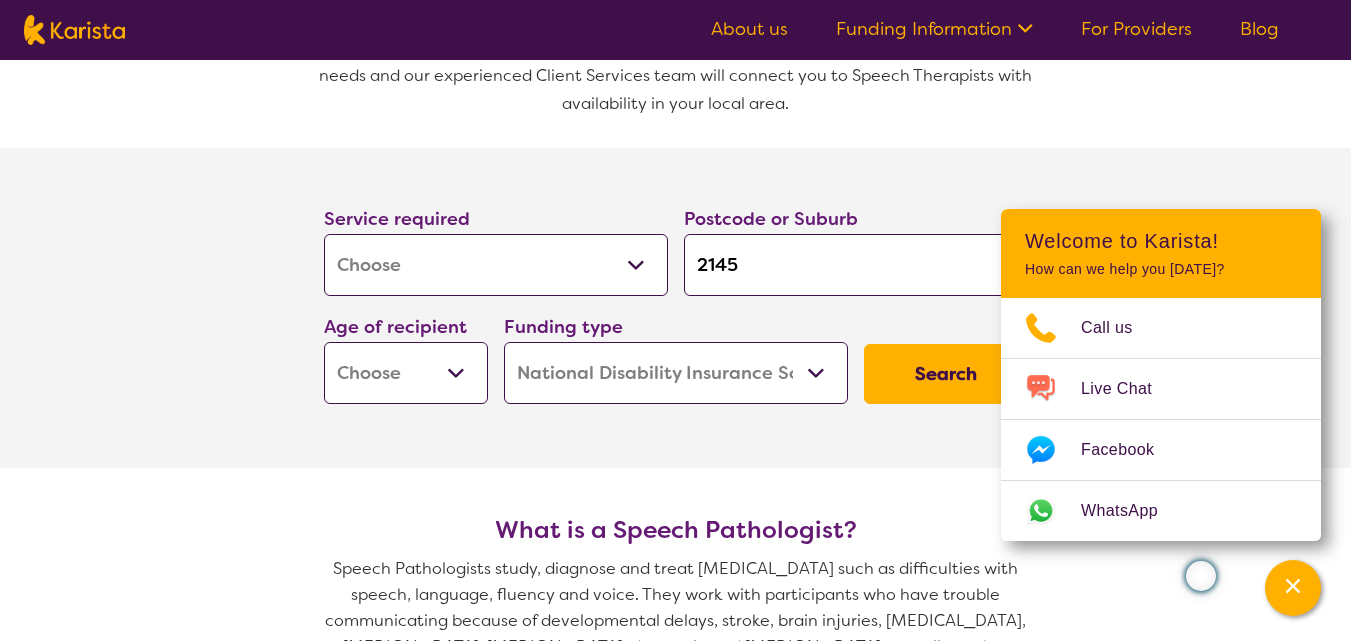 click on "Search" at bounding box center (946, 374) 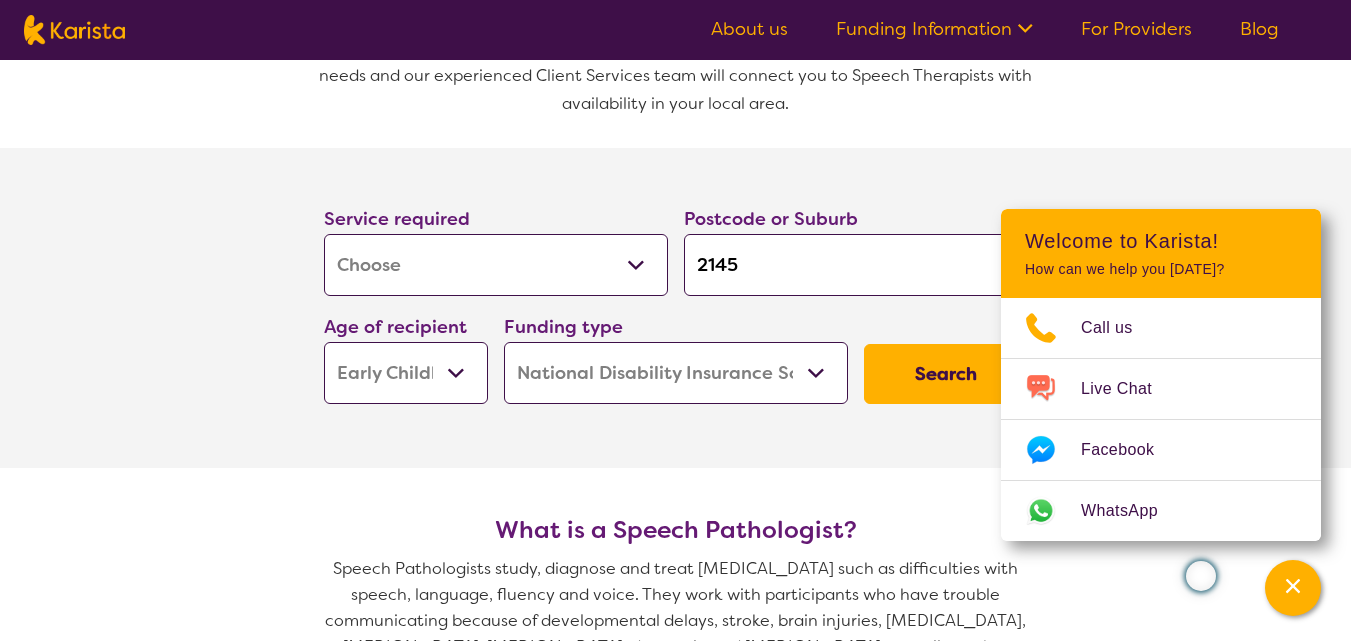 click on "Early Childhood - 0 to 9 Child - 10 to 11 Adolescent - 12 to 17 Adult - 18 to 64 Aged - [DEMOGRAPHIC_DATA]+" at bounding box center [406, 373] 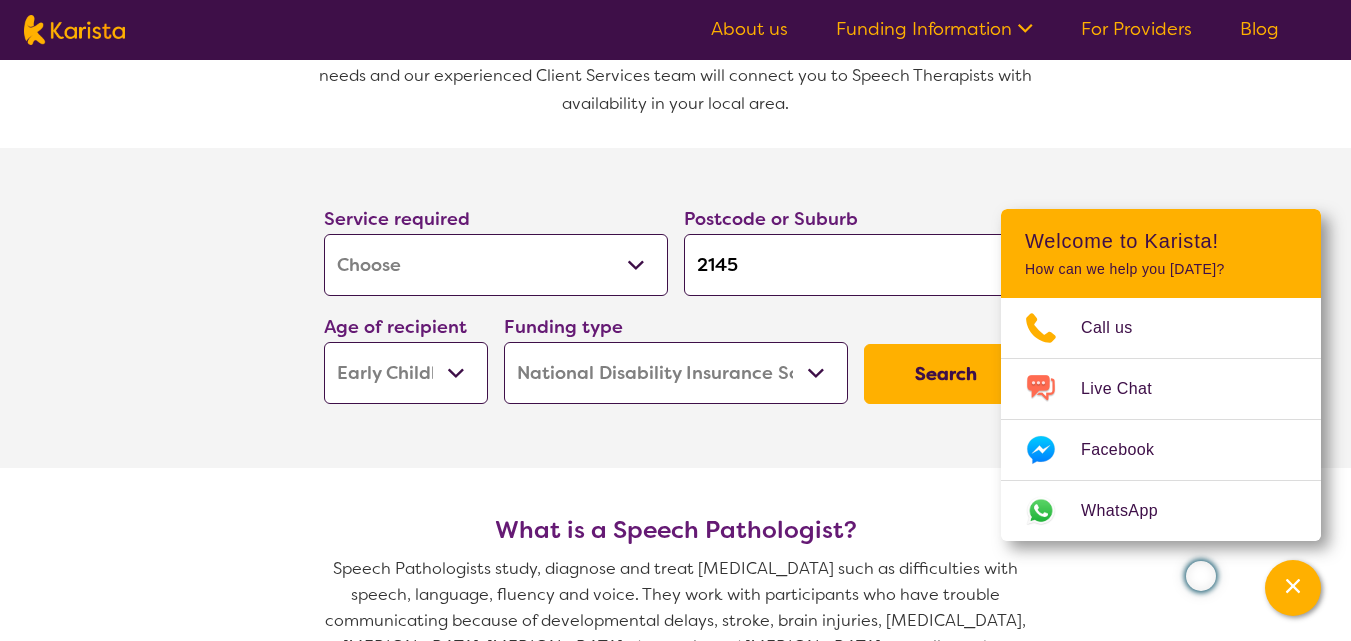 select on "EC" 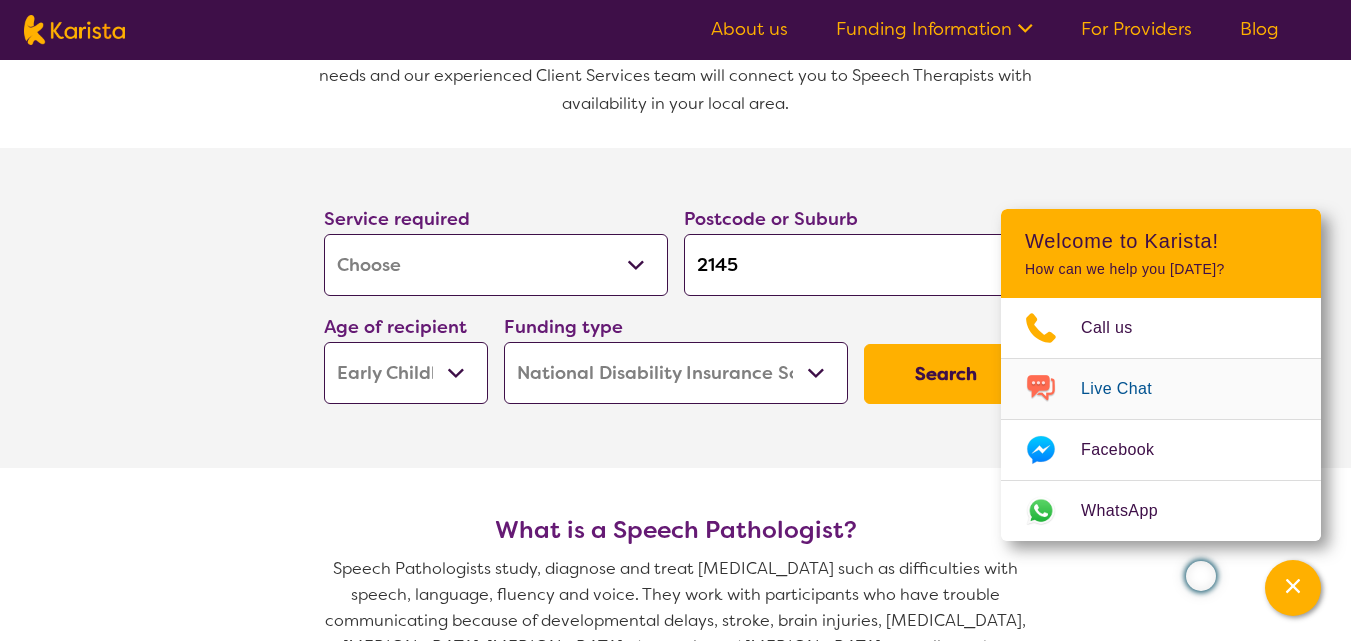 click on "Search" at bounding box center [946, 374] 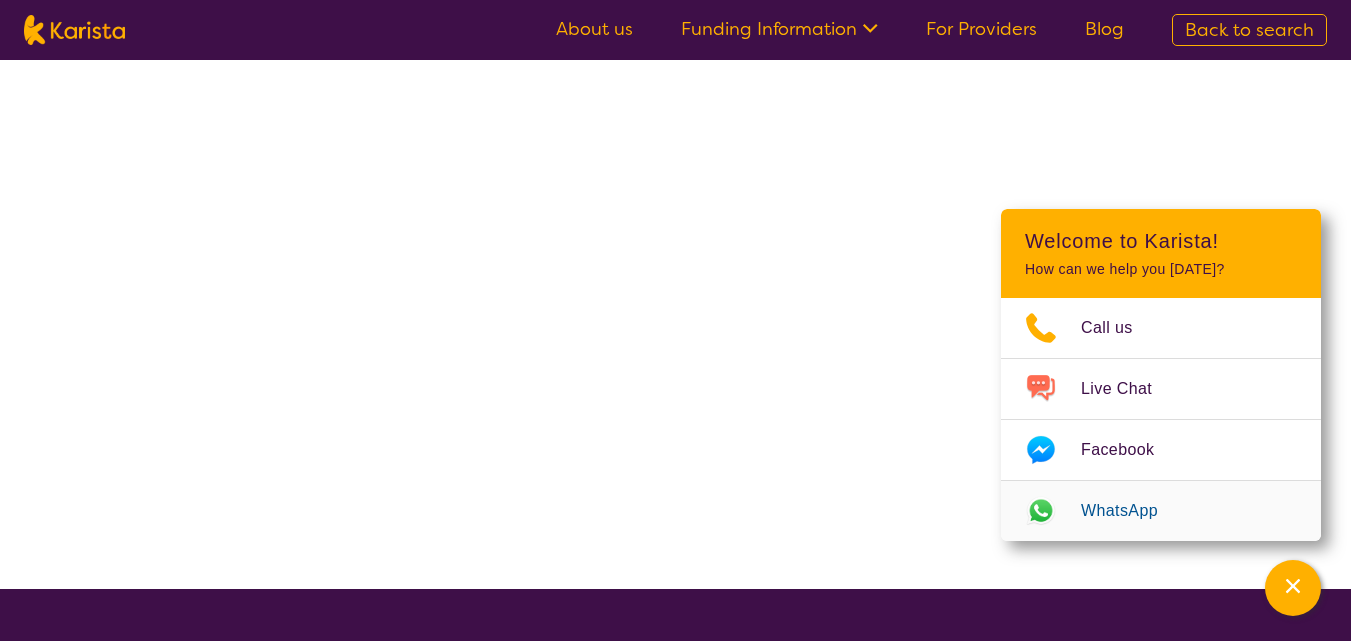scroll, scrollTop: 0, scrollLeft: 0, axis: both 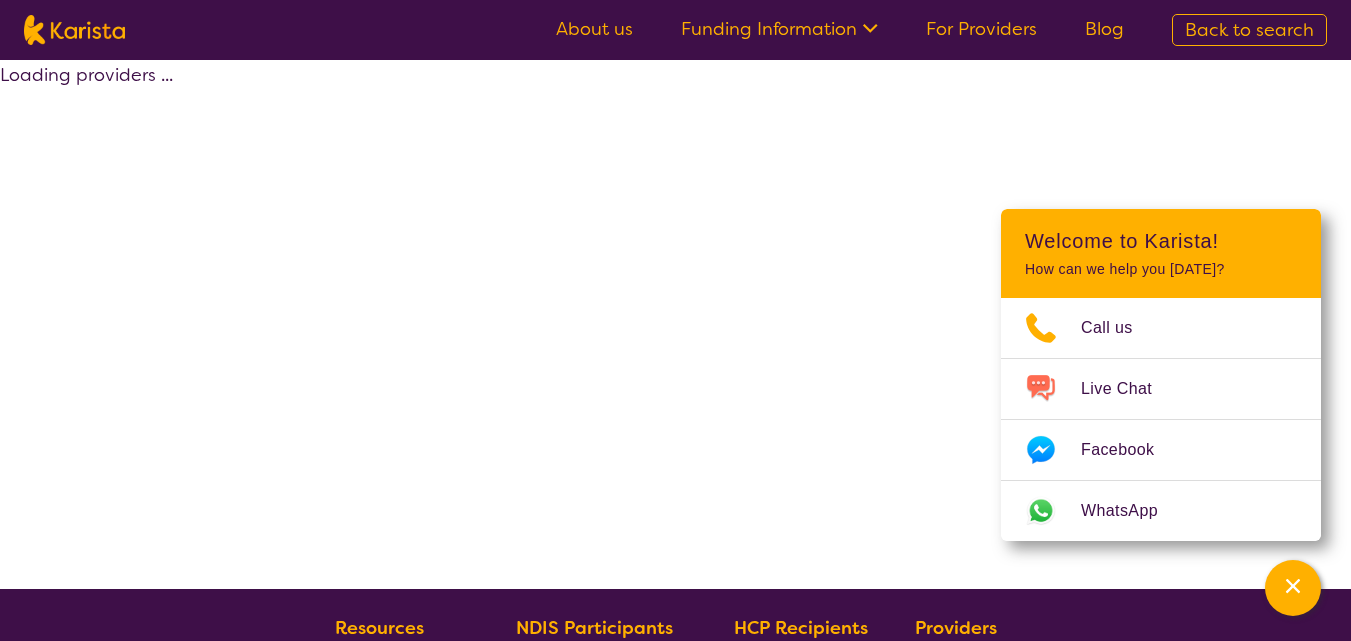 select on "by_score" 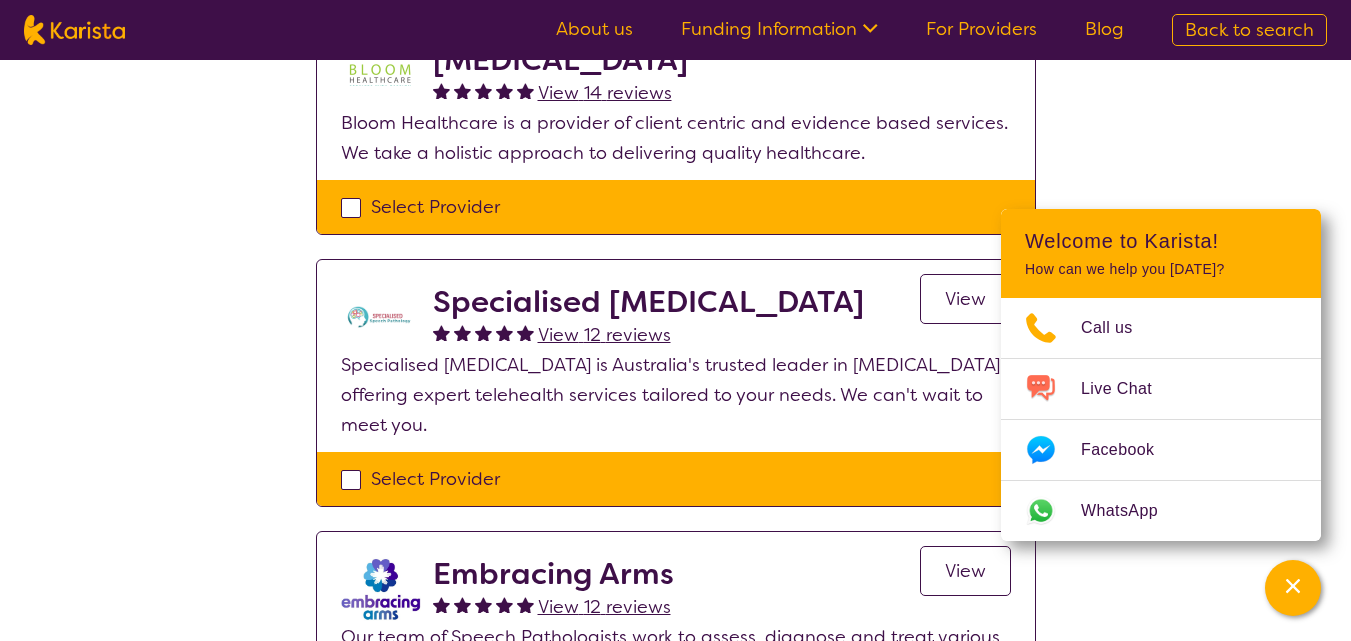 scroll, scrollTop: 41, scrollLeft: 0, axis: vertical 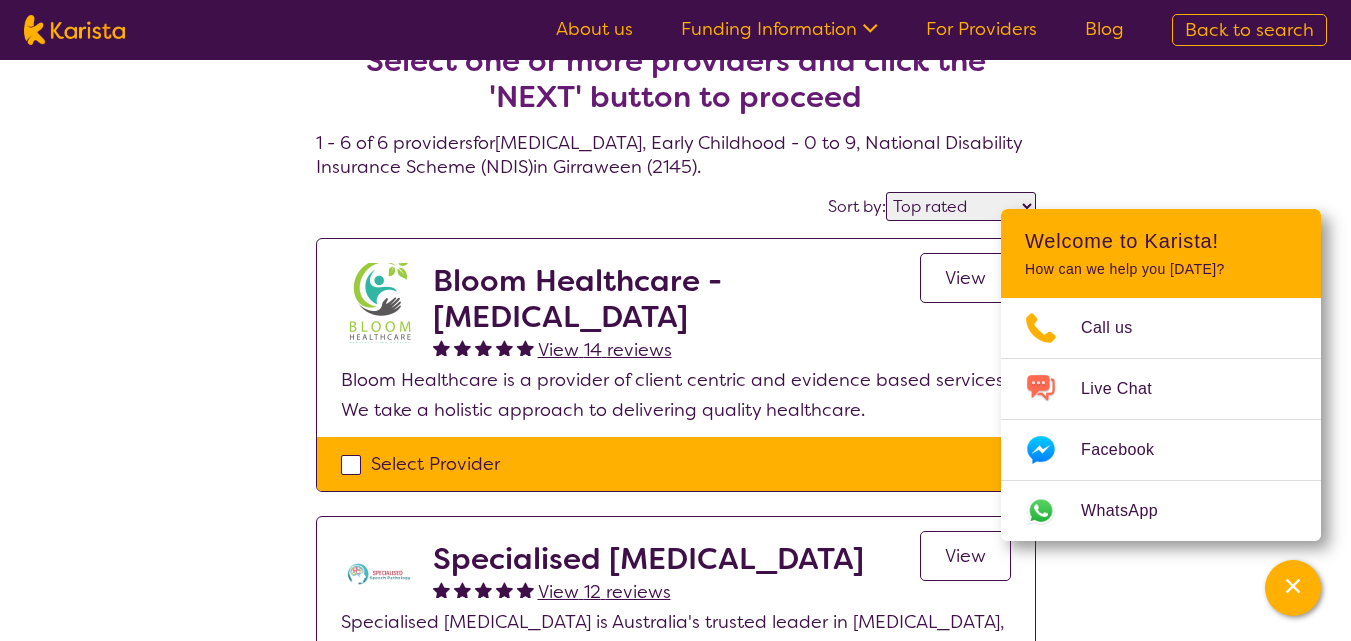 drag, startPoint x: 487, startPoint y: 287, endPoint x: 472, endPoint y: 291, distance: 15.524175 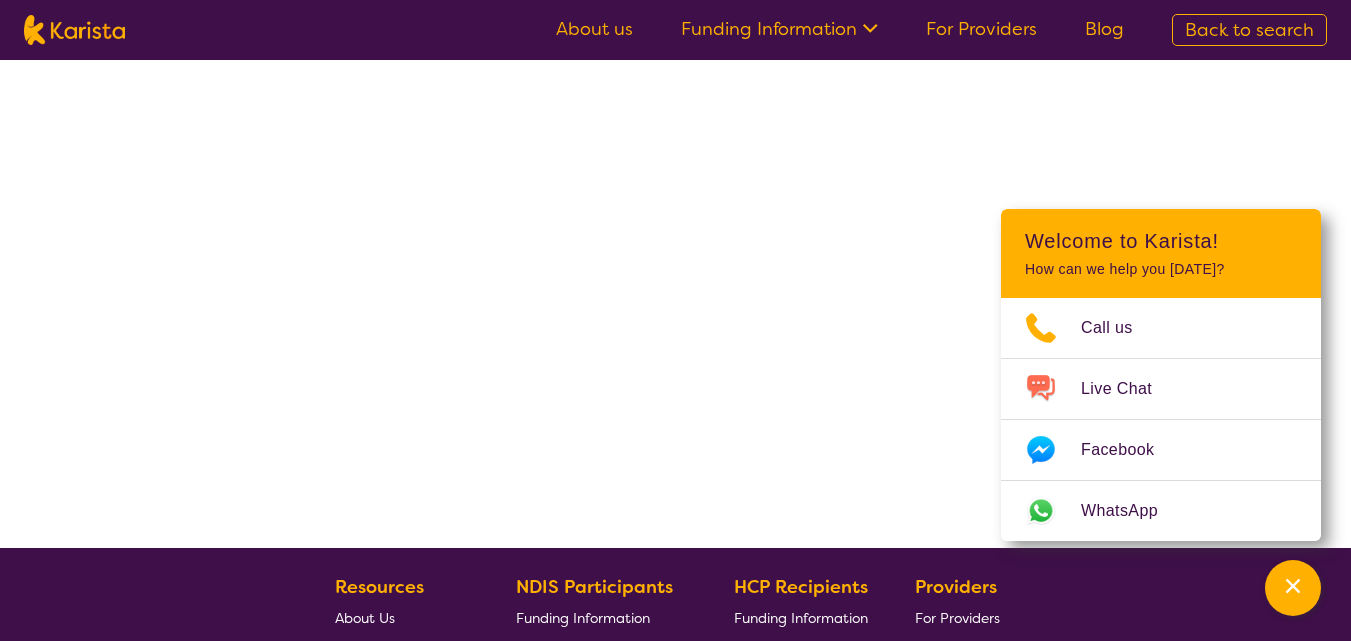 scroll, scrollTop: 0, scrollLeft: 0, axis: both 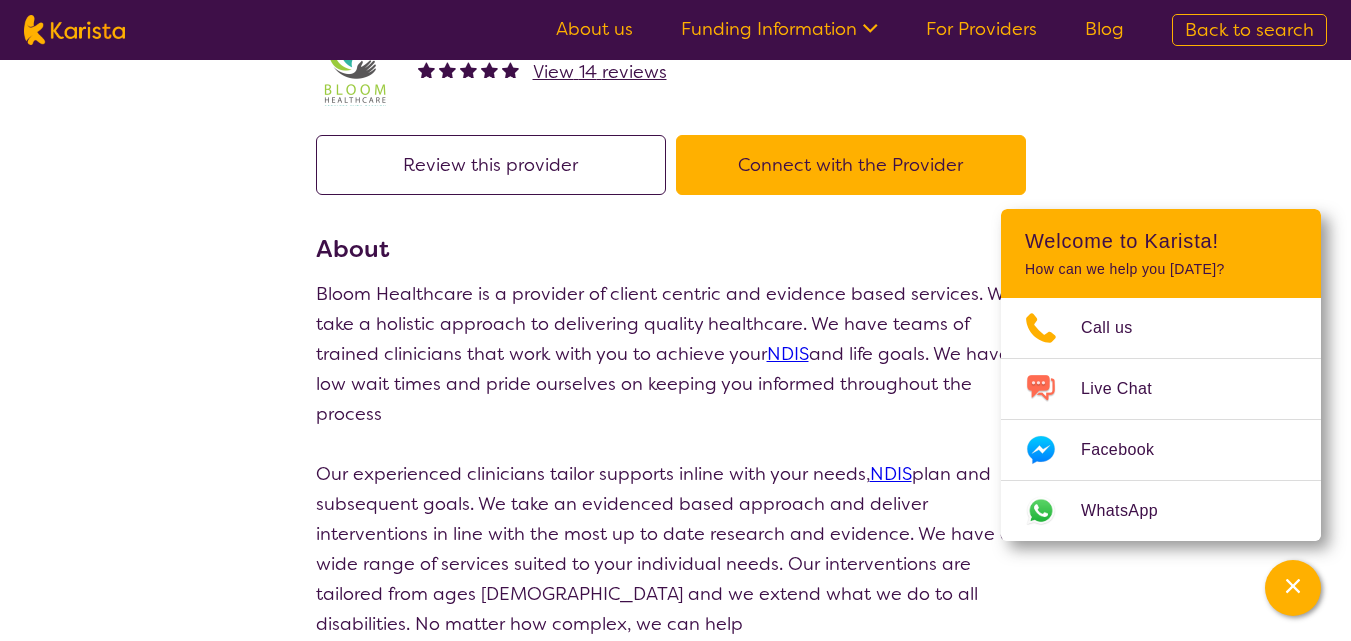 click on "Connect with the Provider" at bounding box center [851, 165] 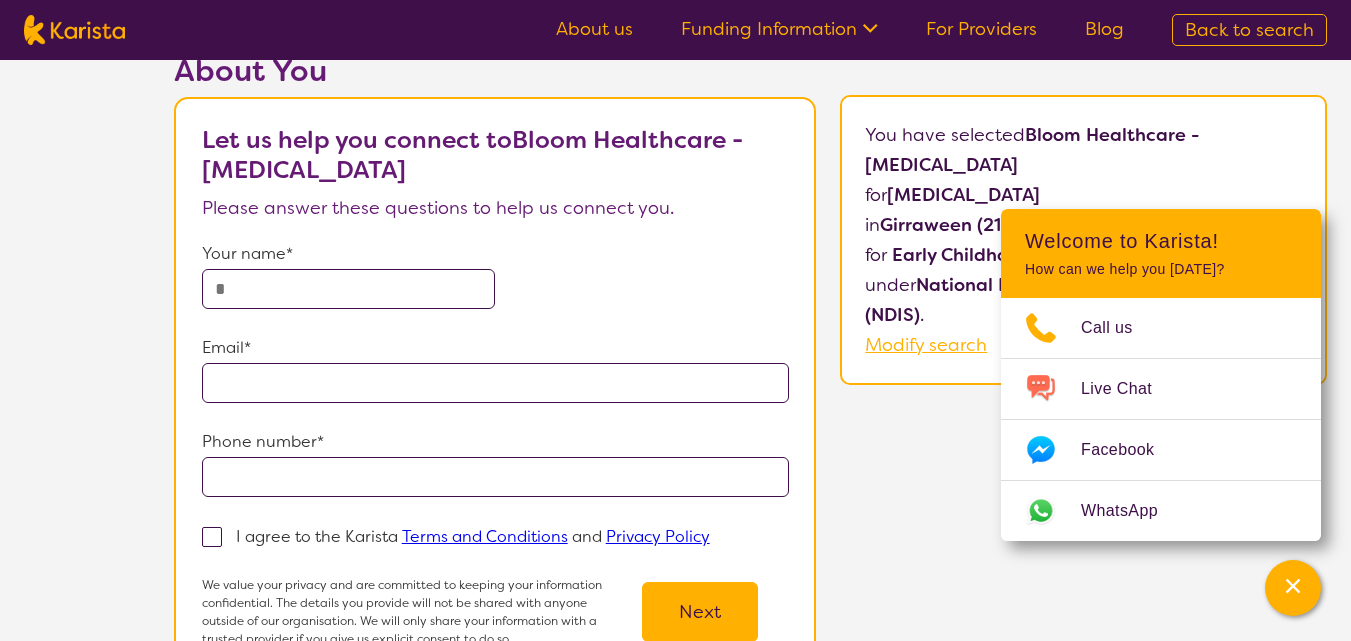 scroll, scrollTop: 0, scrollLeft: 0, axis: both 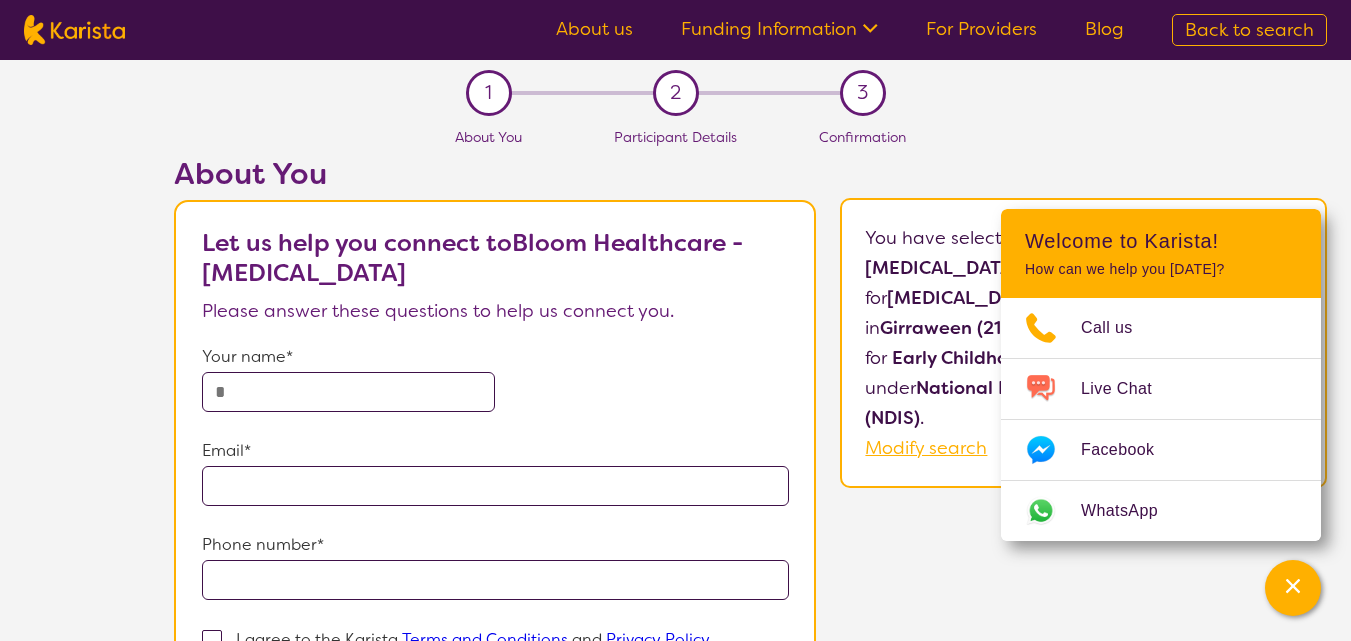 click at bounding box center [349, 392] 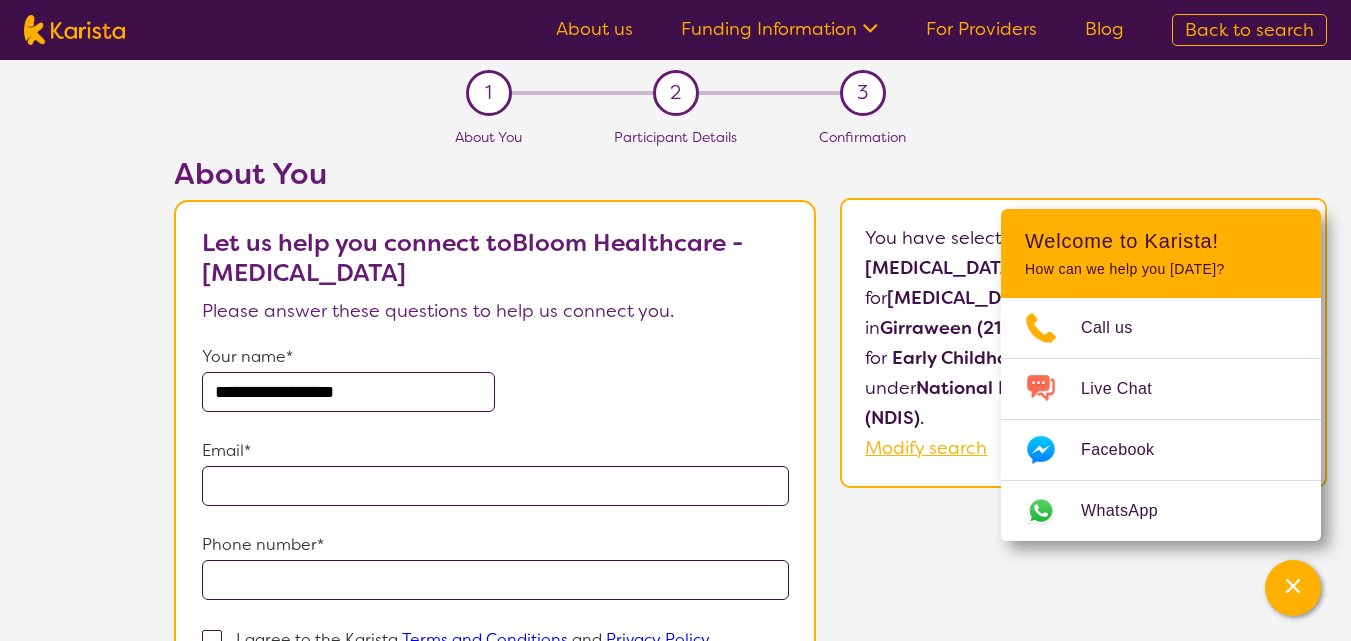 type on "**********" 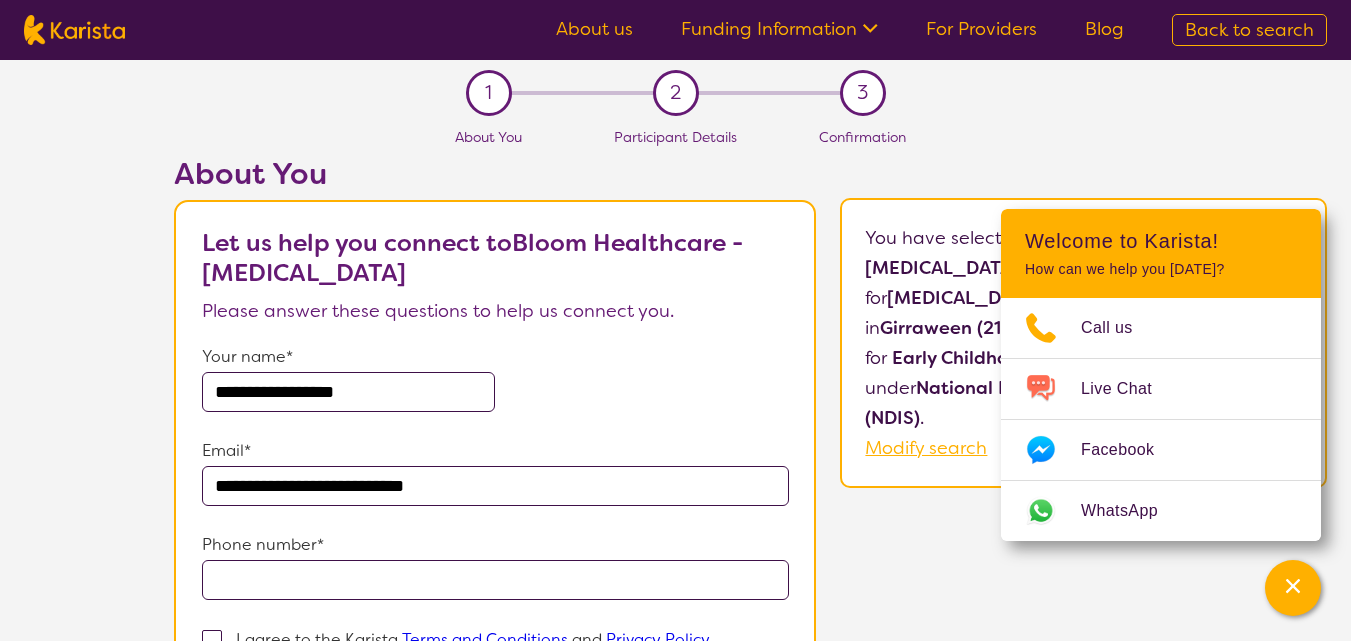 type on "**********" 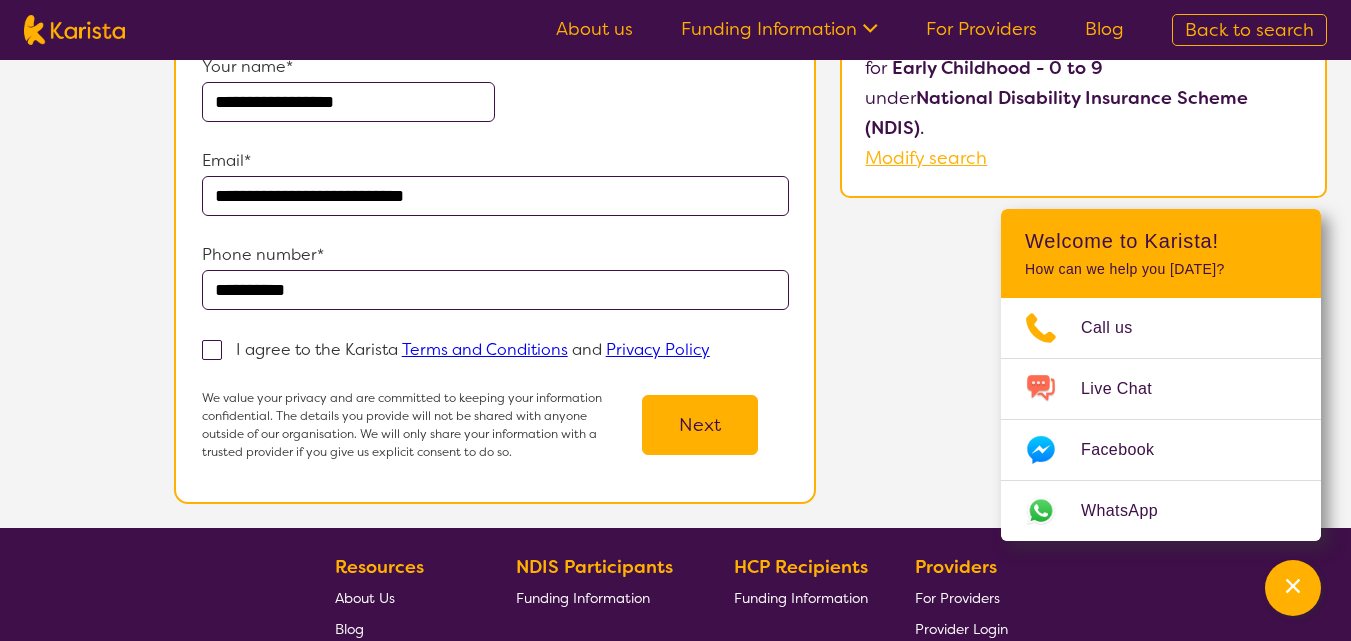 scroll, scrollTop: 297, scrollLeft: 0, axis: vertical 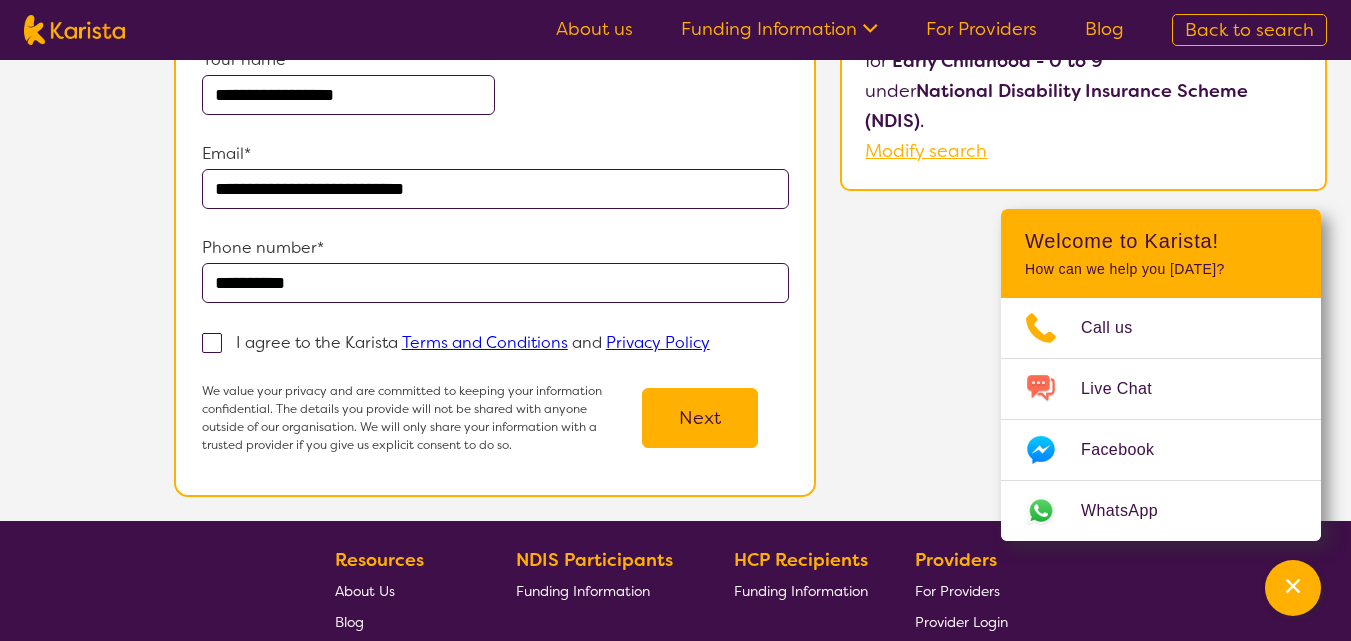 click at bounding box center (212, 343) 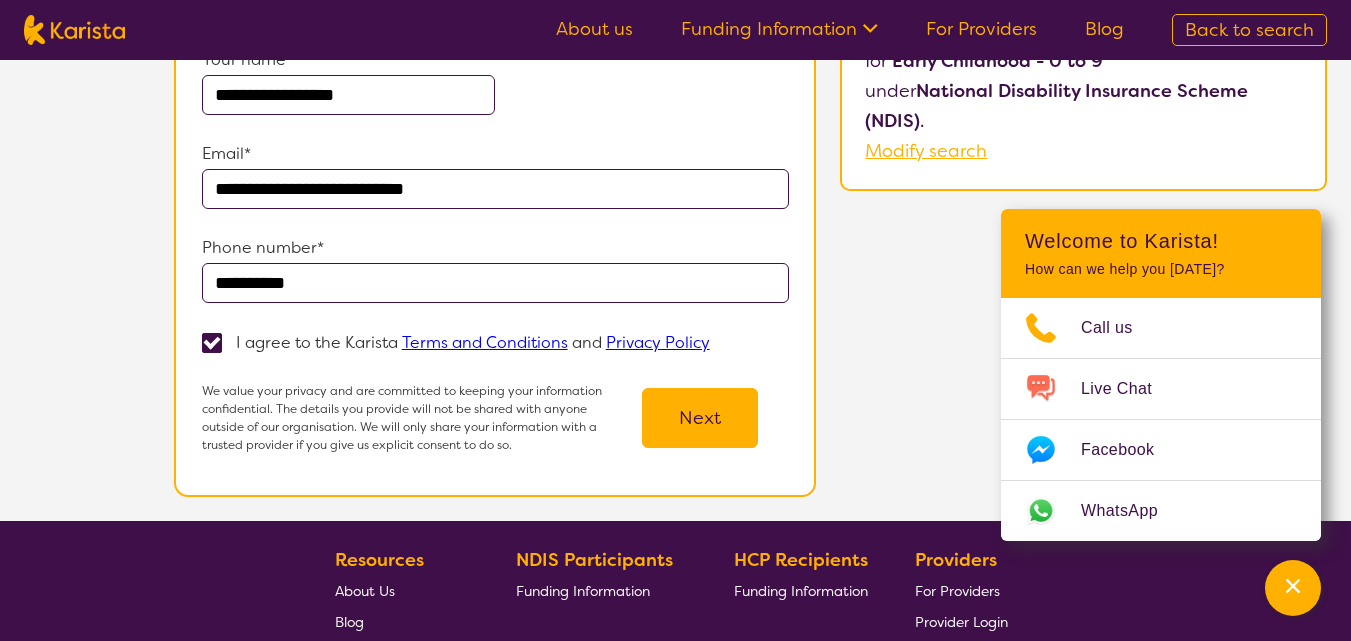 drag, startPoint x: 542, startPoint y: 206, endPoint x: 3, endPoint y: 221, distance: 539.2087 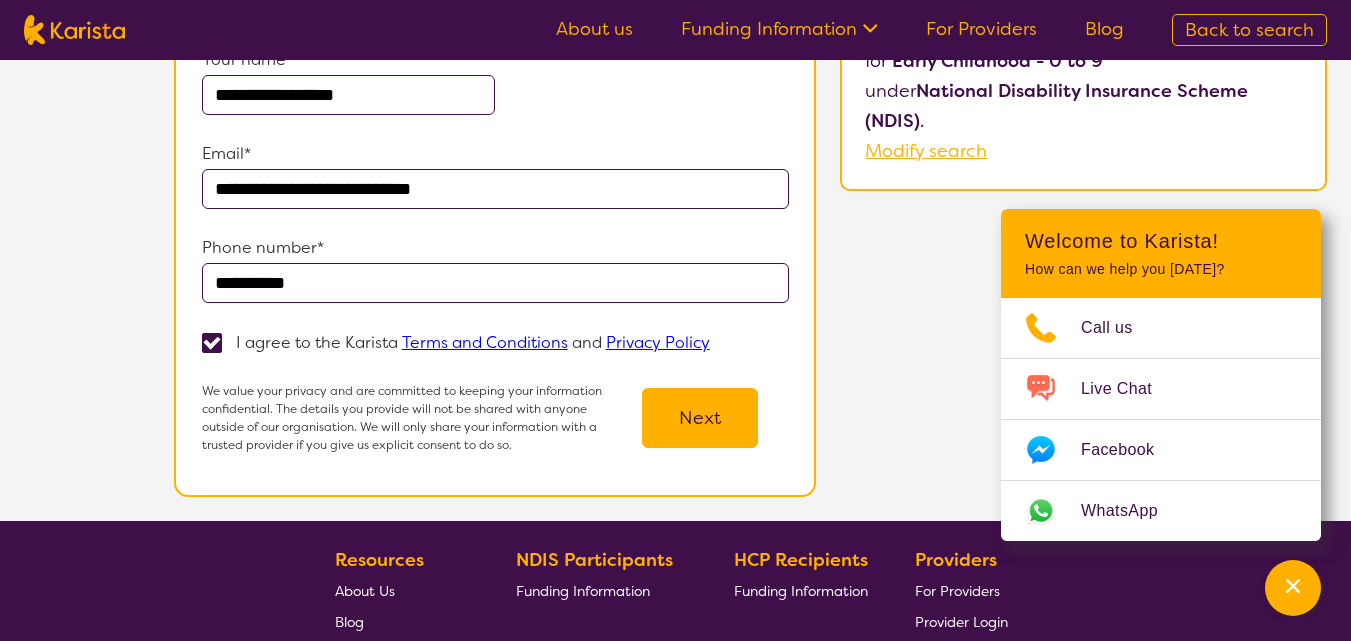 type on "**********" 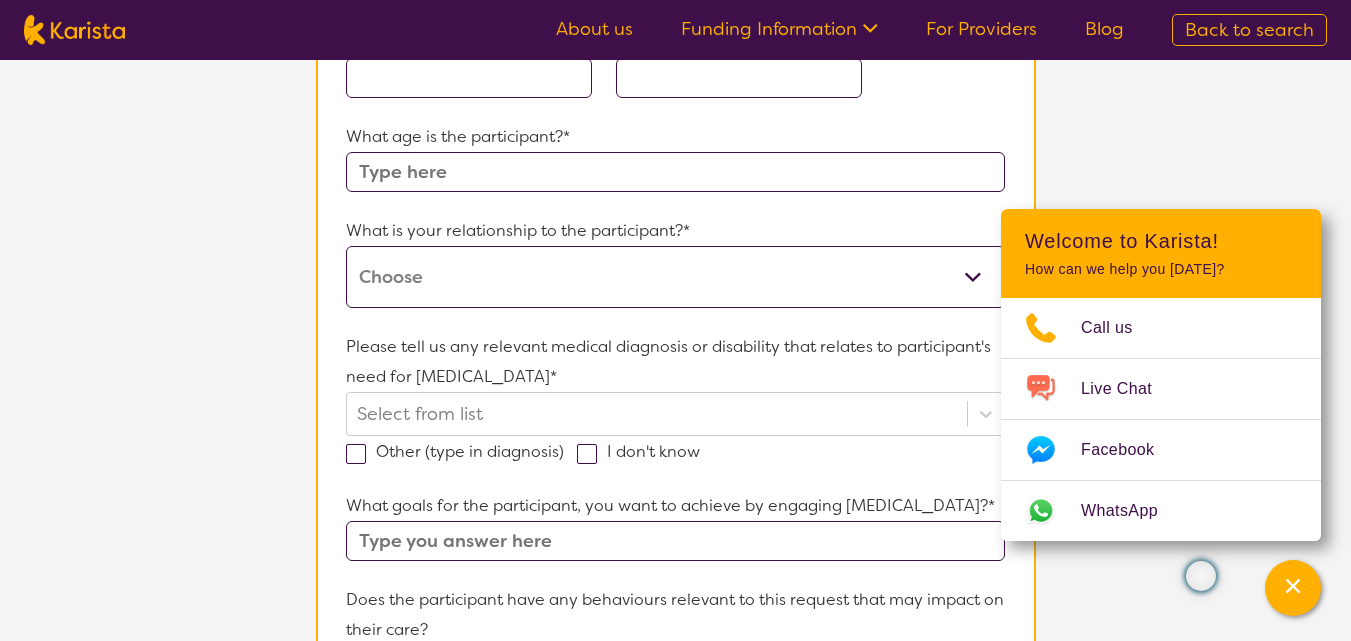 scroll, scrollTop: 0, scrollLeft: 0, axis: both 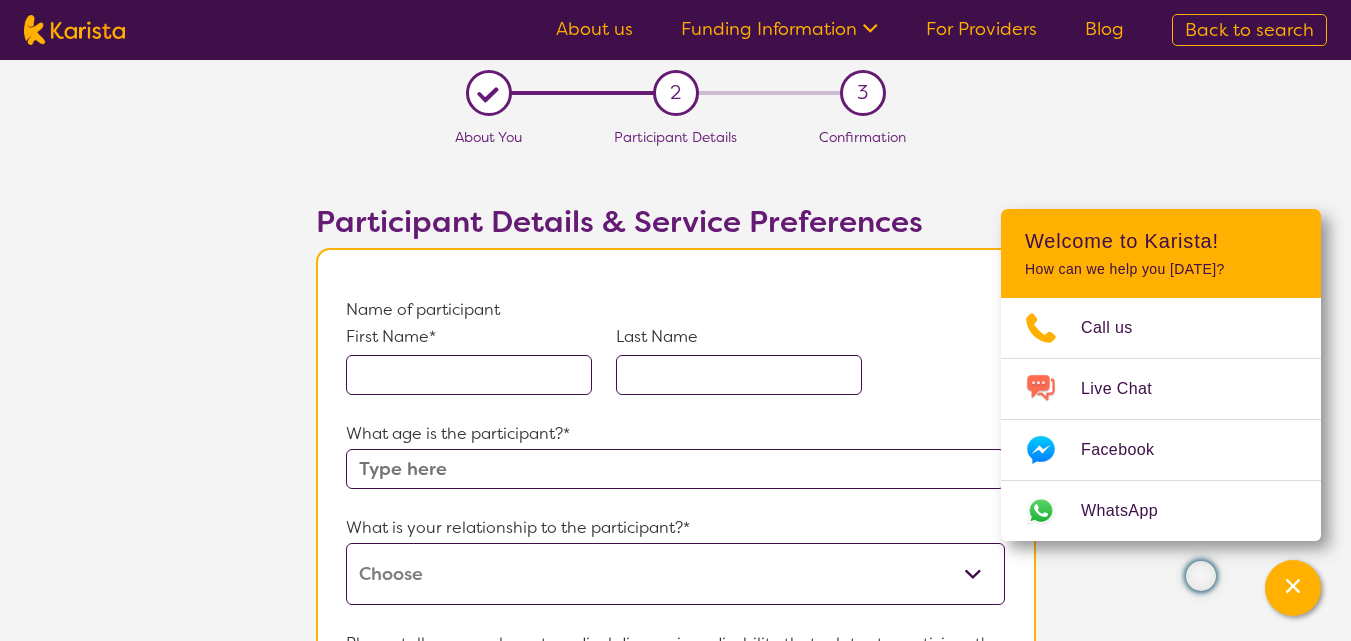 click at bounding box center (469, 375) 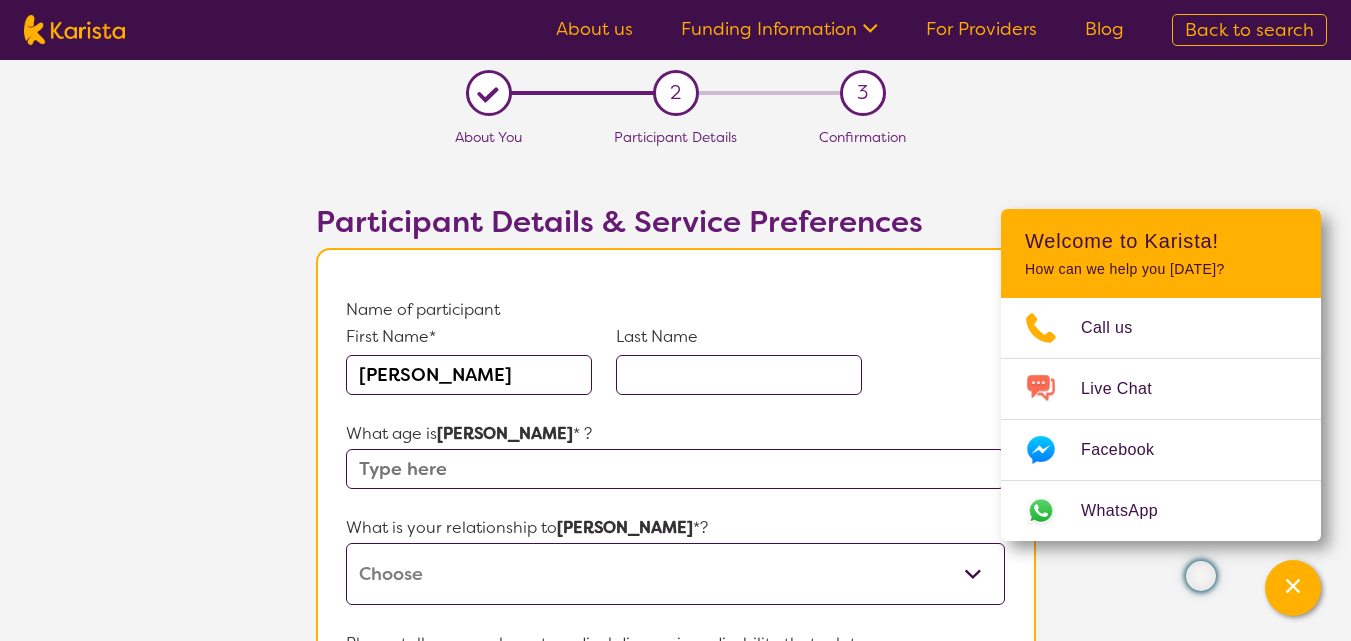 type on "[PERSON_NAME]" 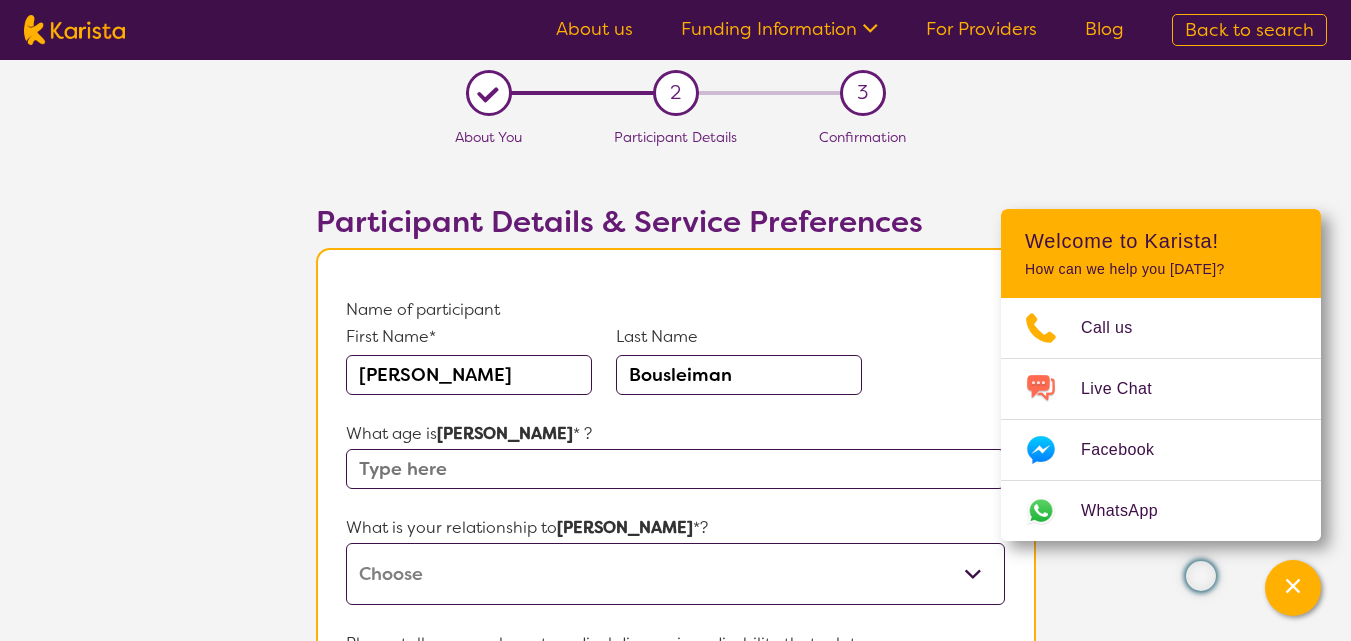 click at bounding box center (675, 469) 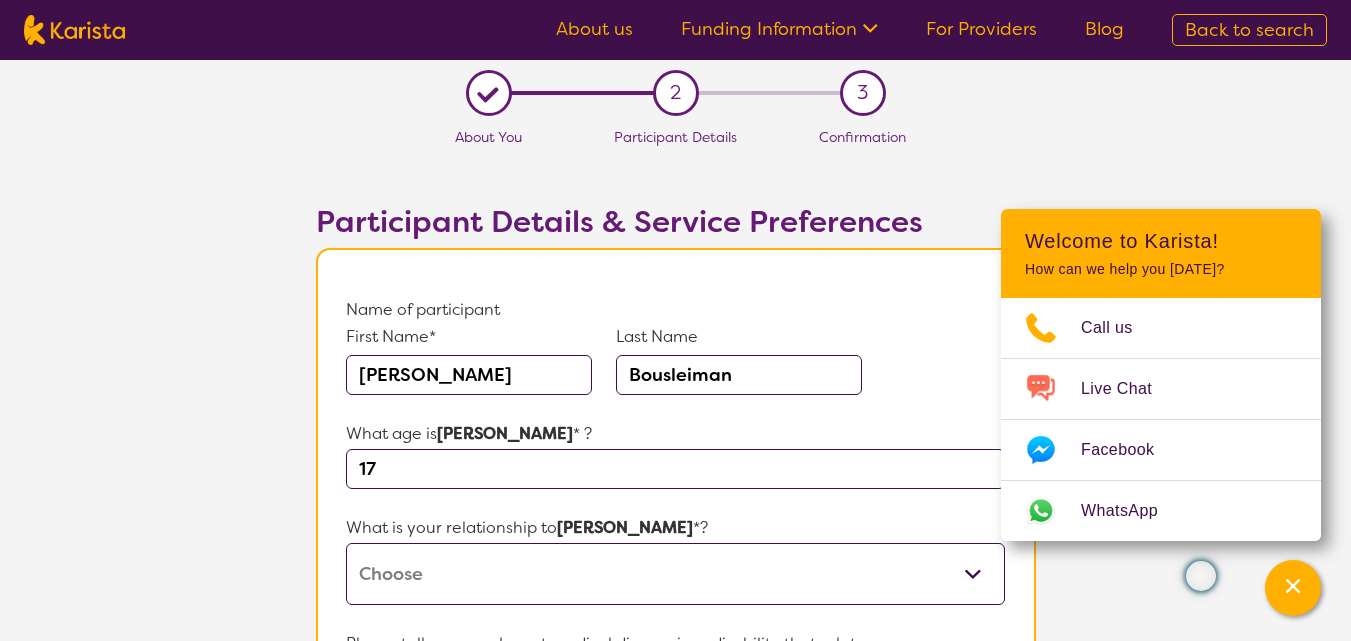 type on "1" 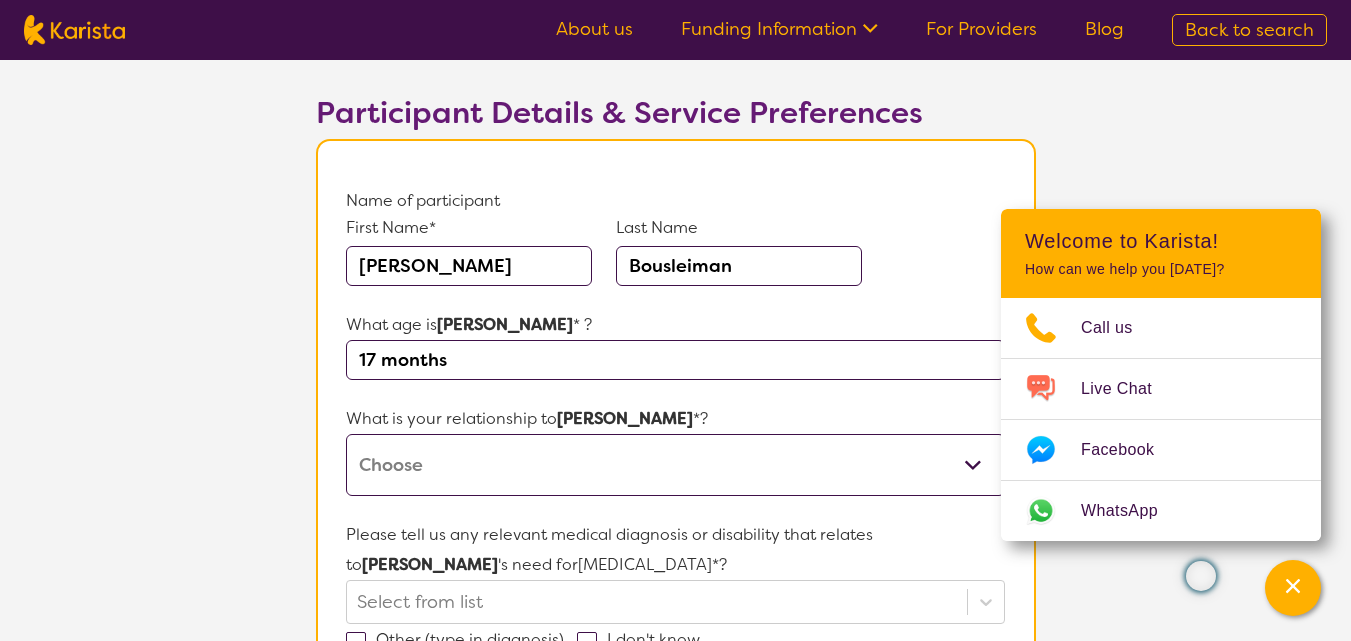 scroll, scrollTop: 135, scrollLeft: 0, axis: vertical 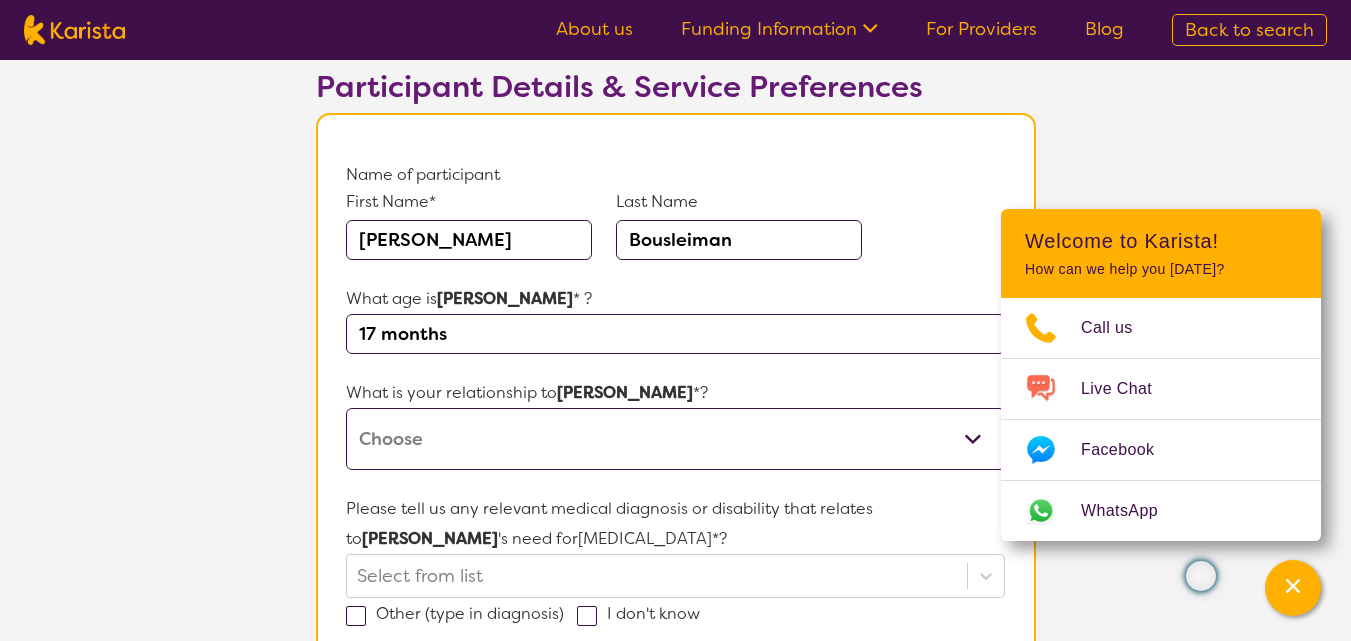 click on "17 months" at bounding box center [675, 334] 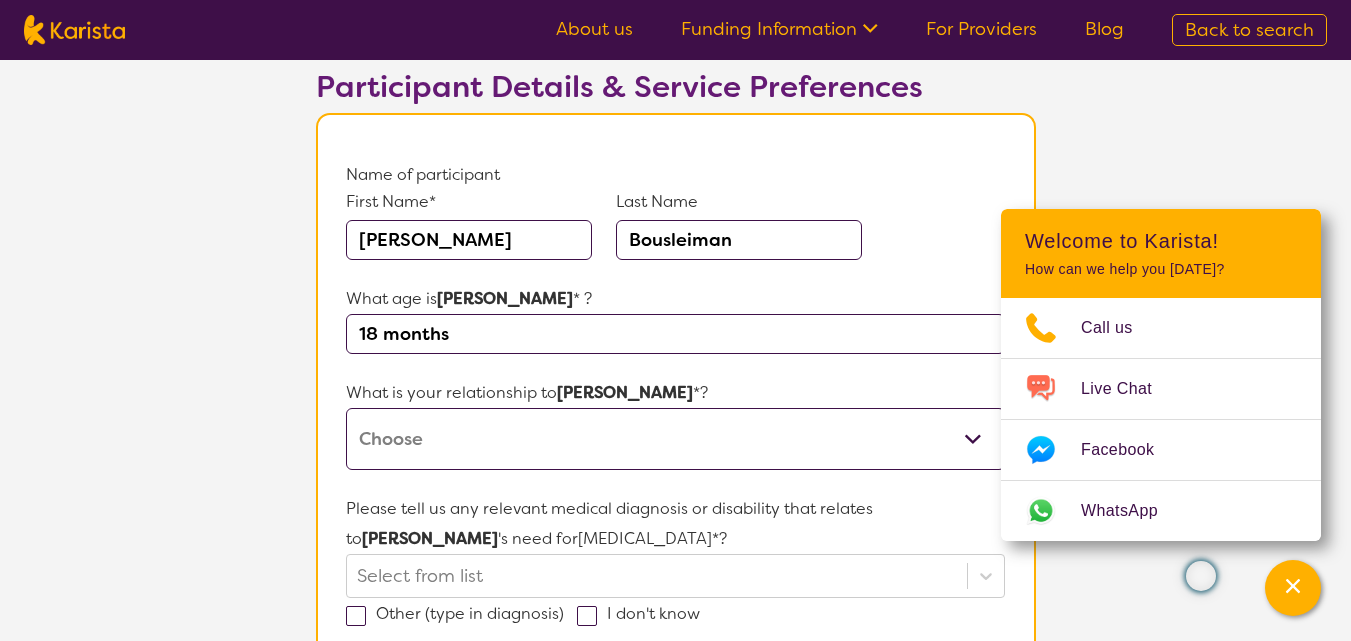 type on "18 months" 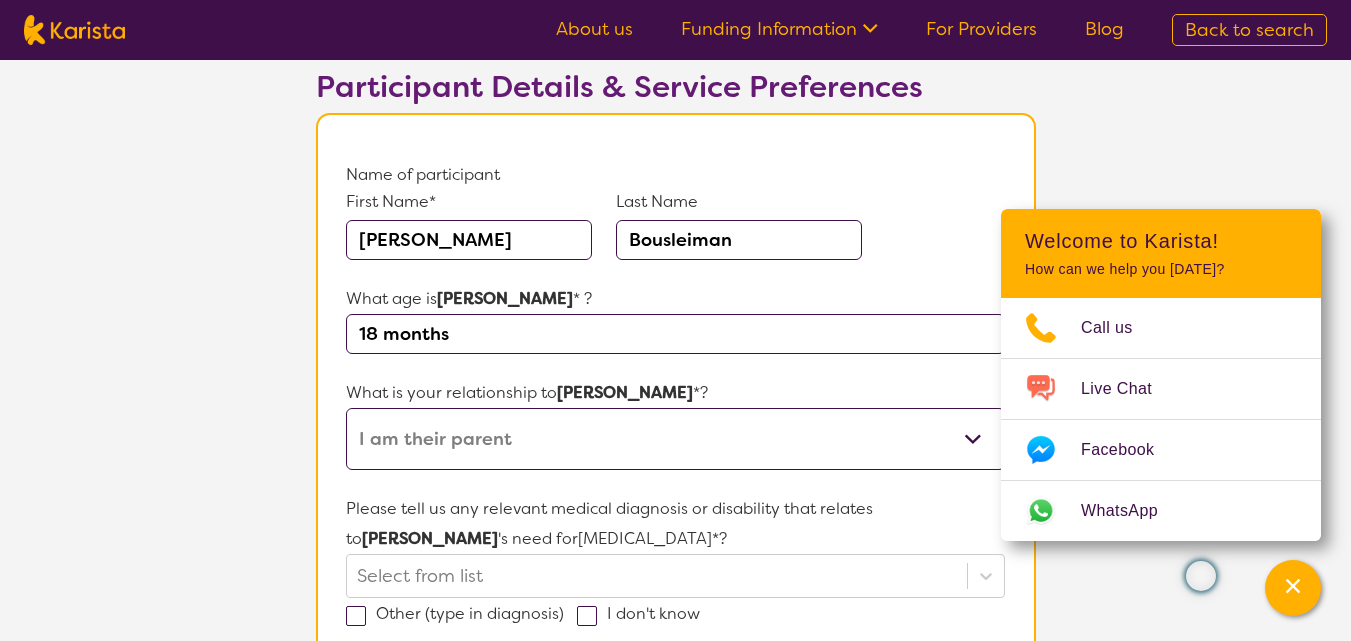 click on "This request is for myself I am their parent I am their child I am their spouse/partner I am their carer I am their Support Coordinator I am their Local Area Coordinator I am their Child Safety Officer I am their Aged Care Case Worker Other" at bounding box center (675, 439) 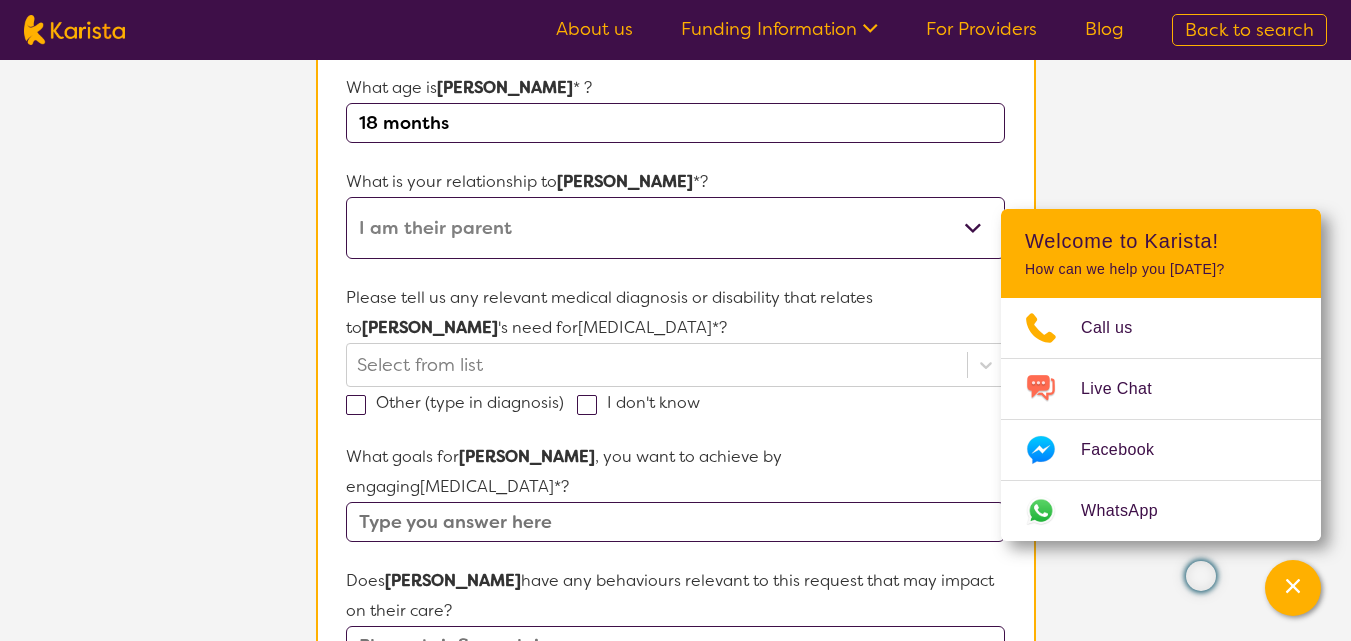 scroll, scrollTop: 354, scrollLeft: 0, axis: vertical 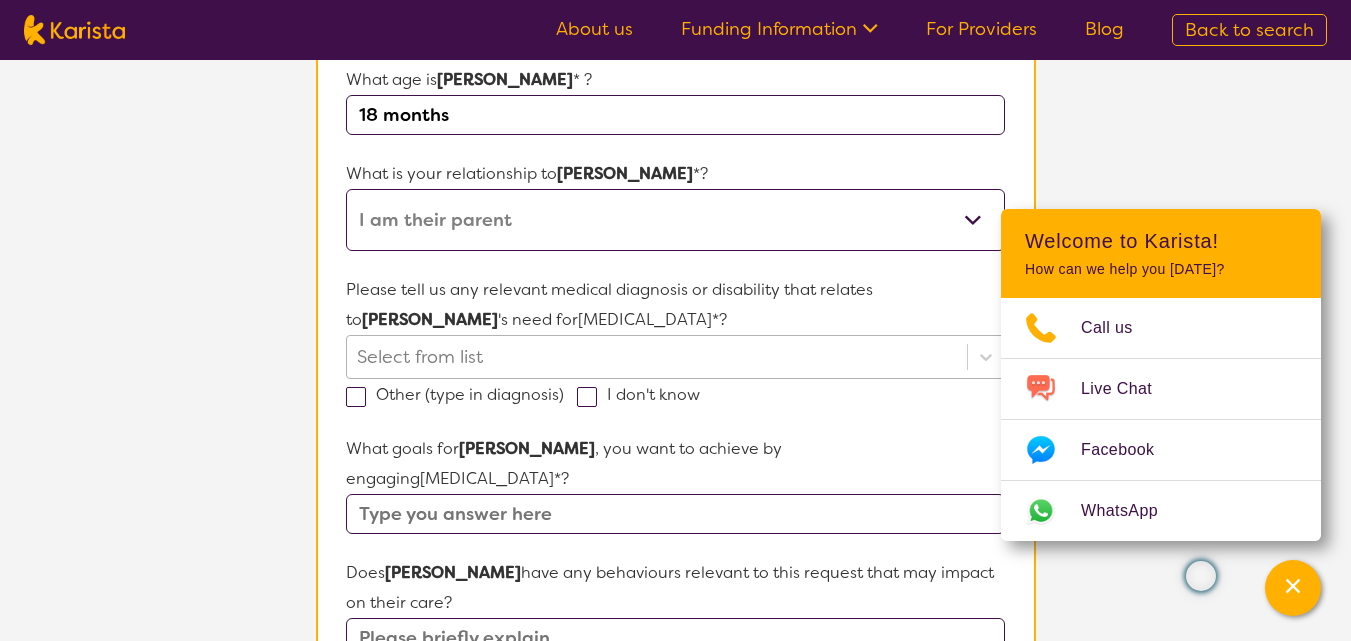 click at bounding box center [656, 357] 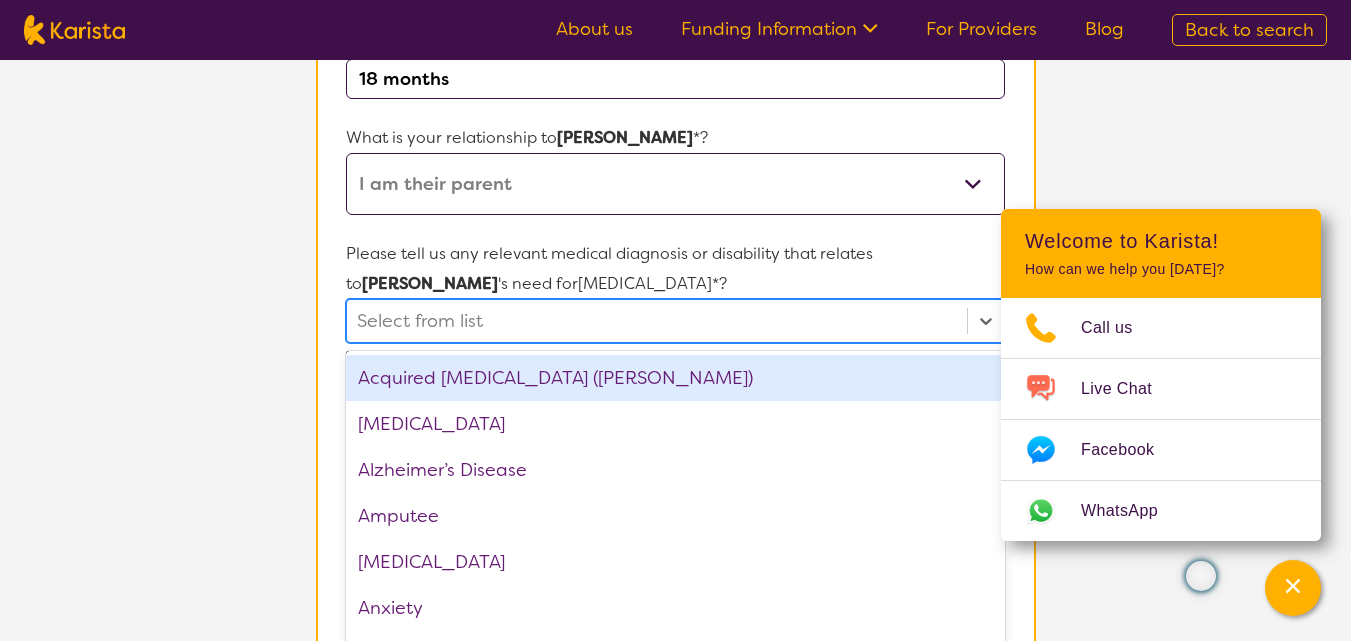 scroll, scrollTop: 408, scrollLeft: 0, axis: vertical 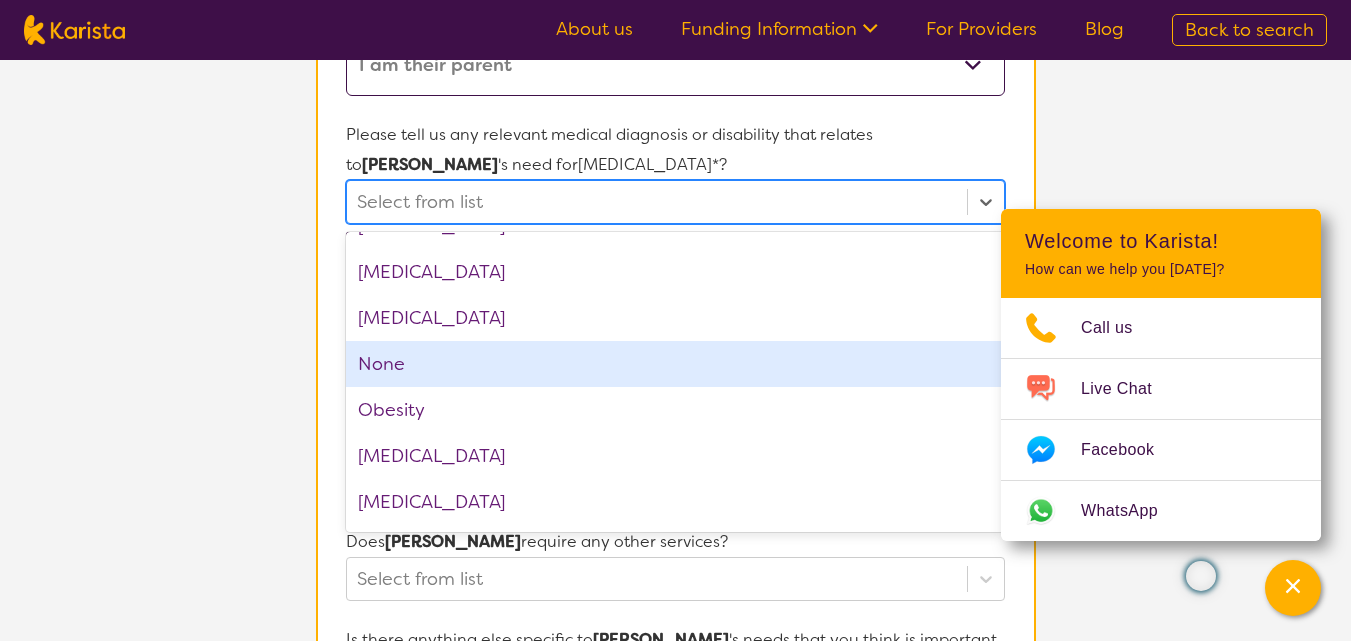 click on "None" at bounding box center (675, 364) 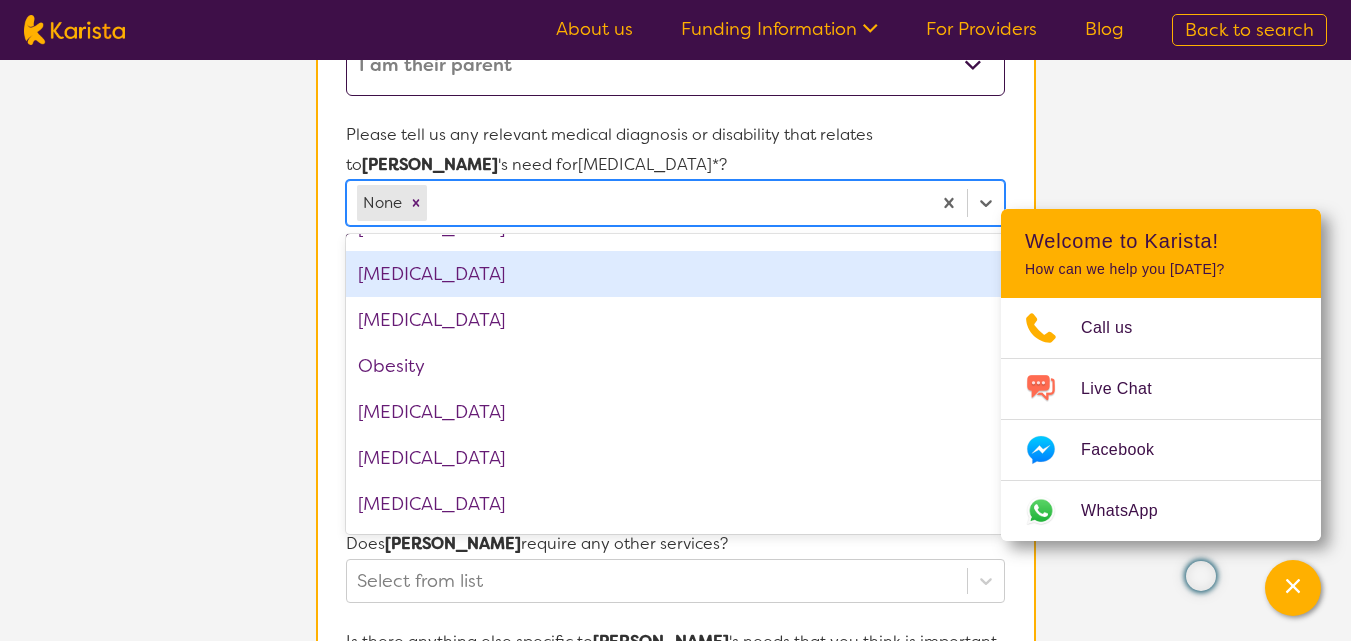 click on "L About You 2 Participant Details 3 Confirmation Participant Details & Service Preferences Name of participant First Name* [PERSON_NAME] Last Name [PERSON_NAME] What age is  [PERSON_NAME] * ? 18 months What is your relationship to  [PERSON_NAME] *? This request is for myself I am their parent I am their child I am their spouse/partner I am their carer I am their Support Coordinator I am their Local Area Coordinator I am their Child Safety Officer I am their Aged Care Case Worker Other Please tell us any relevant medical diagnosis or disability that relates to  [PERSON_NAME] 's need for  [MEDICAL_DATA] *? option None, selected. option [MEDICAL_DATA] focused, 48 of 74. 74 results available. Use Up and Down to choose options, press Enter to select the currently focused option, press Escape to exit the menu, press Tab to select the option and exit the menu. None Acquired [MEDICAL_DATA] (ABI) [MEDICAL_DATA] Alzheimer’s Disease Amputee [MEDICAL_DATA] Anxiety Arrhythmias (abnormal heart rhythms) [MEDICAL_DATA] ASD [MEDICAL_DATA] [MEDICAL_DATA] [MEDICAL_DATA] *?" at bounding box center [675, 448] 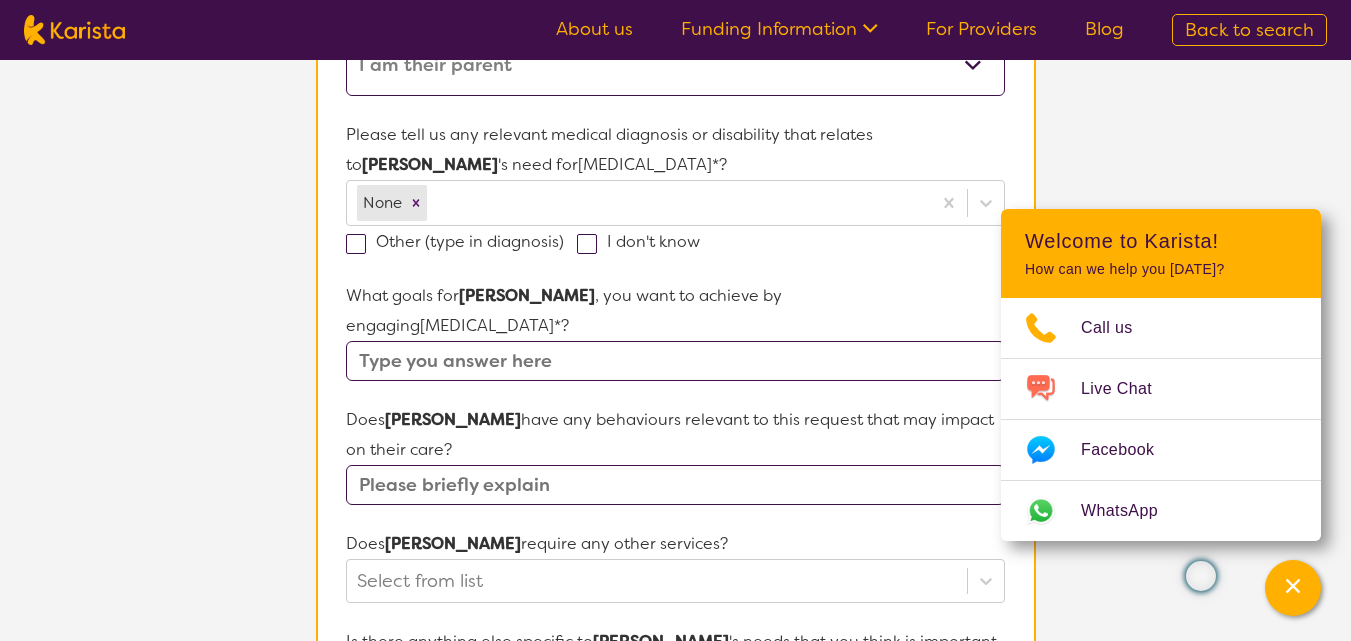 click at bounding box center [675, 361] 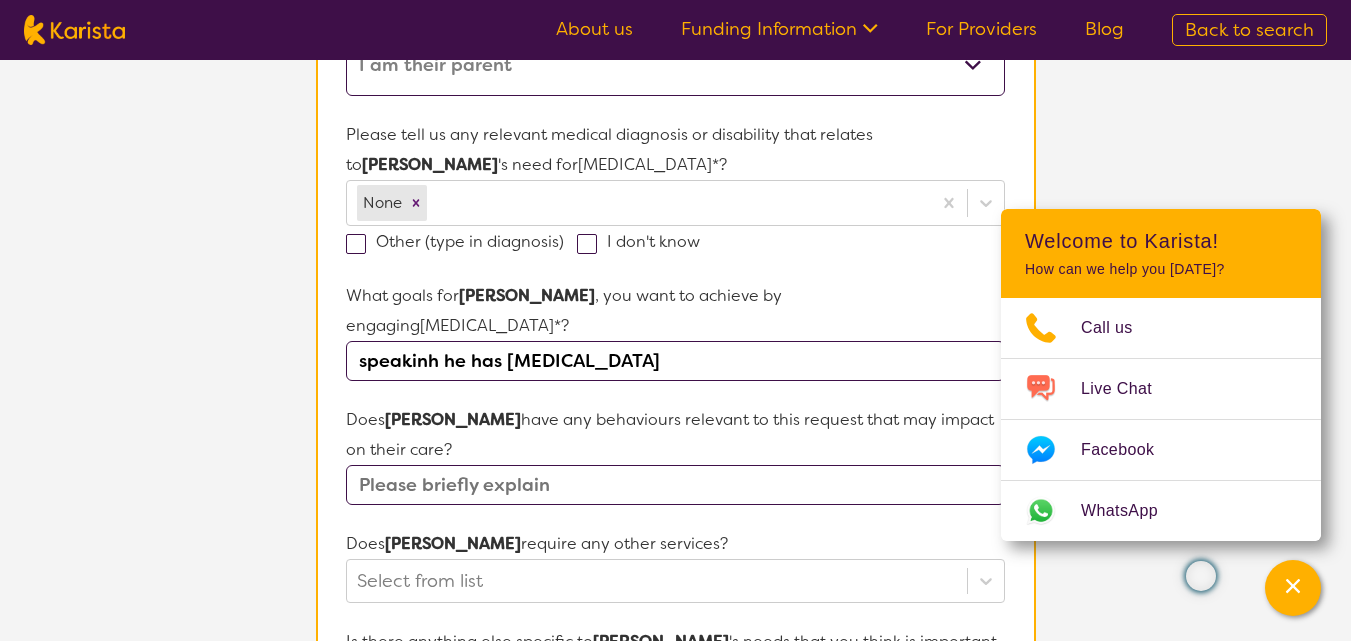 type on "speakinh he has [MEDICAL_DATA]" 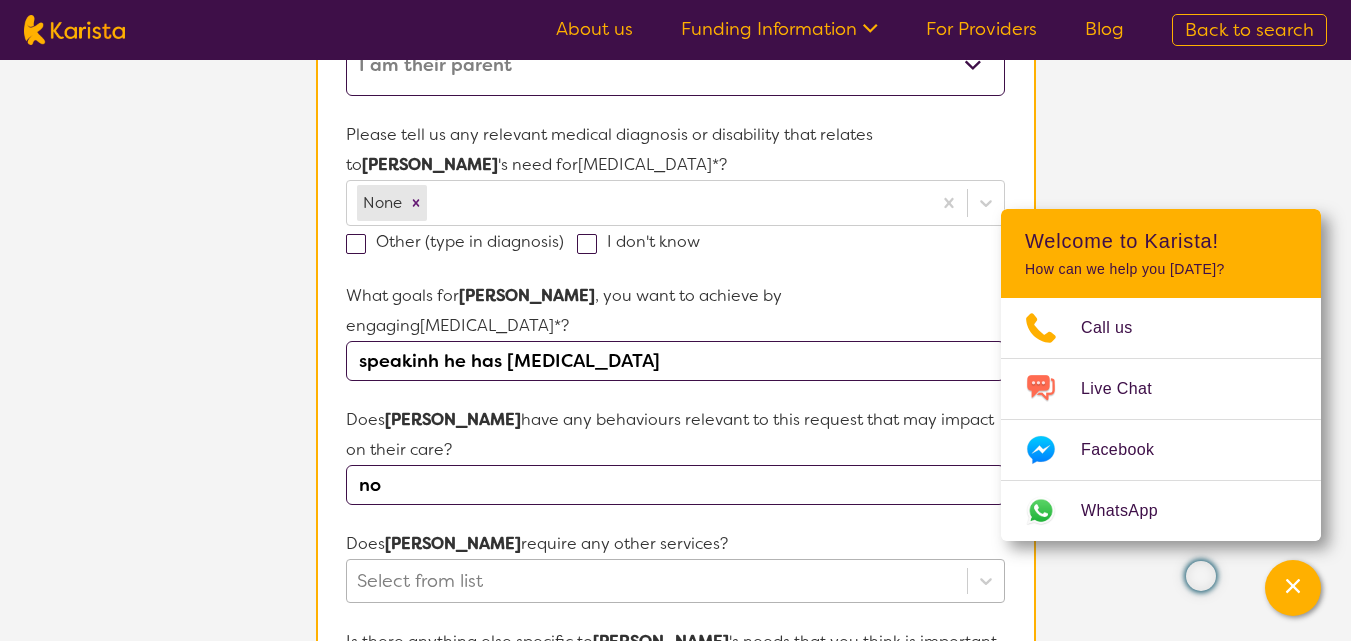type on "no" 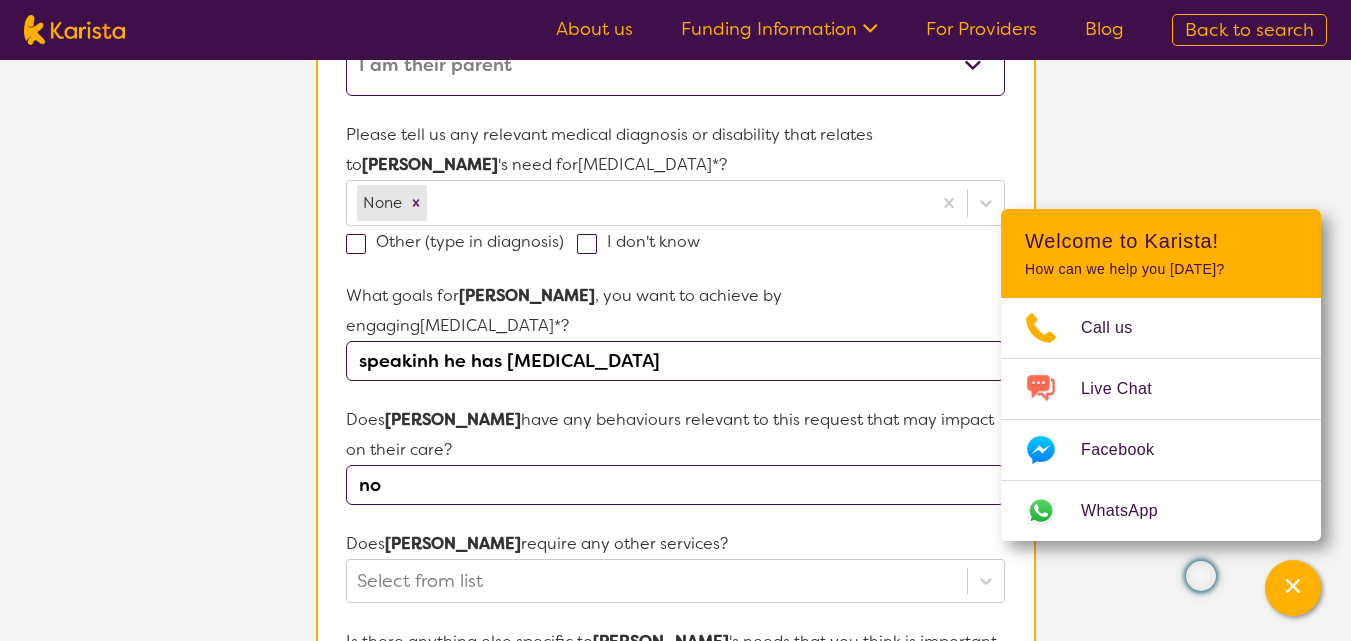 click on "Name of participant First Name* [PERSON_NAME] Last Name [PERSON_NAME] What age is  [PERSON_NAME] * ? 18 months What is your relationship to  [PERSON_NAME] *? This request is for myself I am their parent I am their child I am their spouse/partner I am their carer I am their Support Coordinator I am their Local Area Coordinator I am their Child Safety Officer I am their Aged Care Case Worker Other Please tell us any relevant medical diagnosis or disability that relates to  [PERSON_NAME] 's need for  [MEDICAL_DATA] *? None Other (type in diagnosis) I don't know What goals for  [PERSON_NAME] , you want to achieve by engaging  [MEDICAL_DATA] *? speakinh he has [MEDICAL_DATA] Does  [PERSON_NAME]  have any behaviours relevant to this request that may impact on their care? no Does  [PERSON_NAME]  require any other services? Select from list Is there anything else specific to  [PERSON_NAME] 's needs that you think is important that has not been covered in these questions? How is  [PERSON_NAME] 's NDIS plan managed?* Self-managed NDIS plan Agency-managed (by the NDIA) I'm not sure" at bounding box center [675, 507] 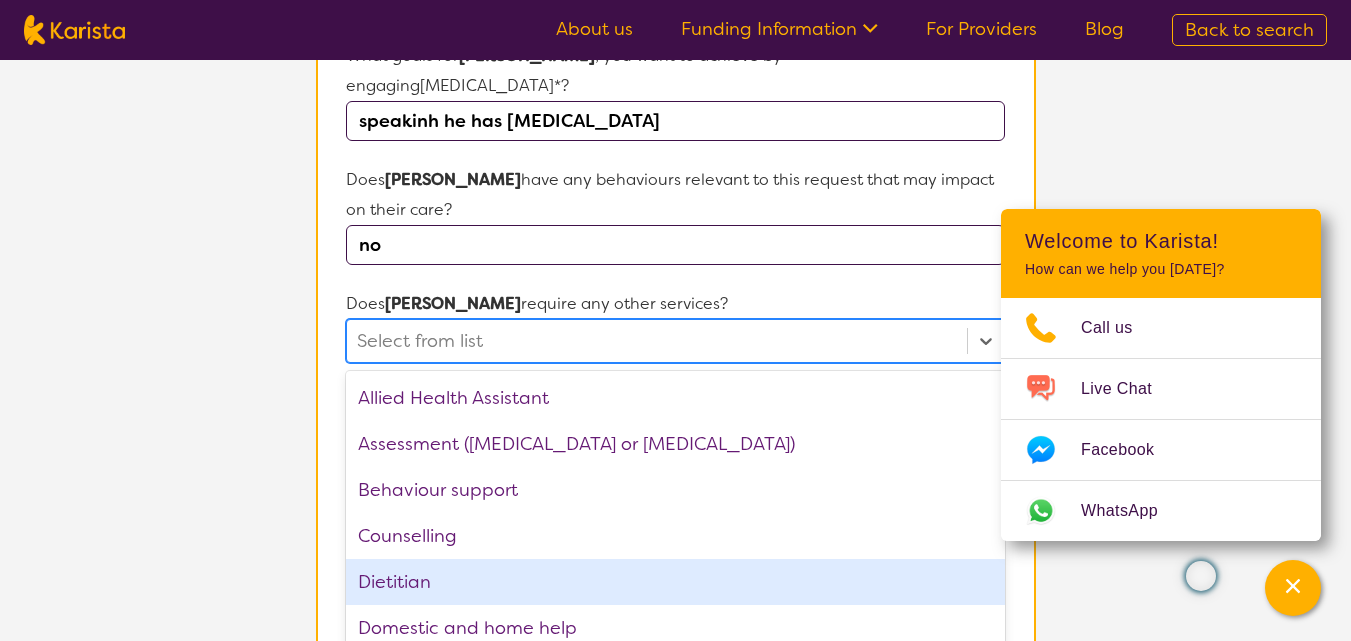 scroll, scrollTop: 757, scrollLeft: 0, axis: vertical 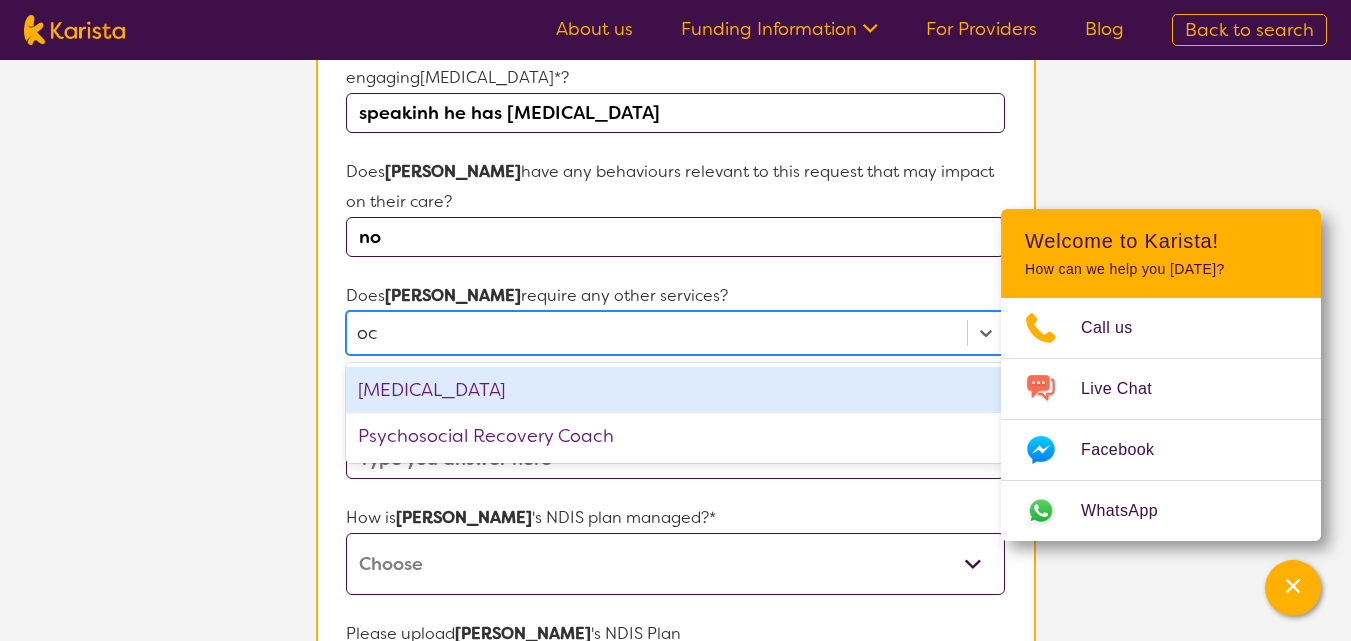 type on "occ" 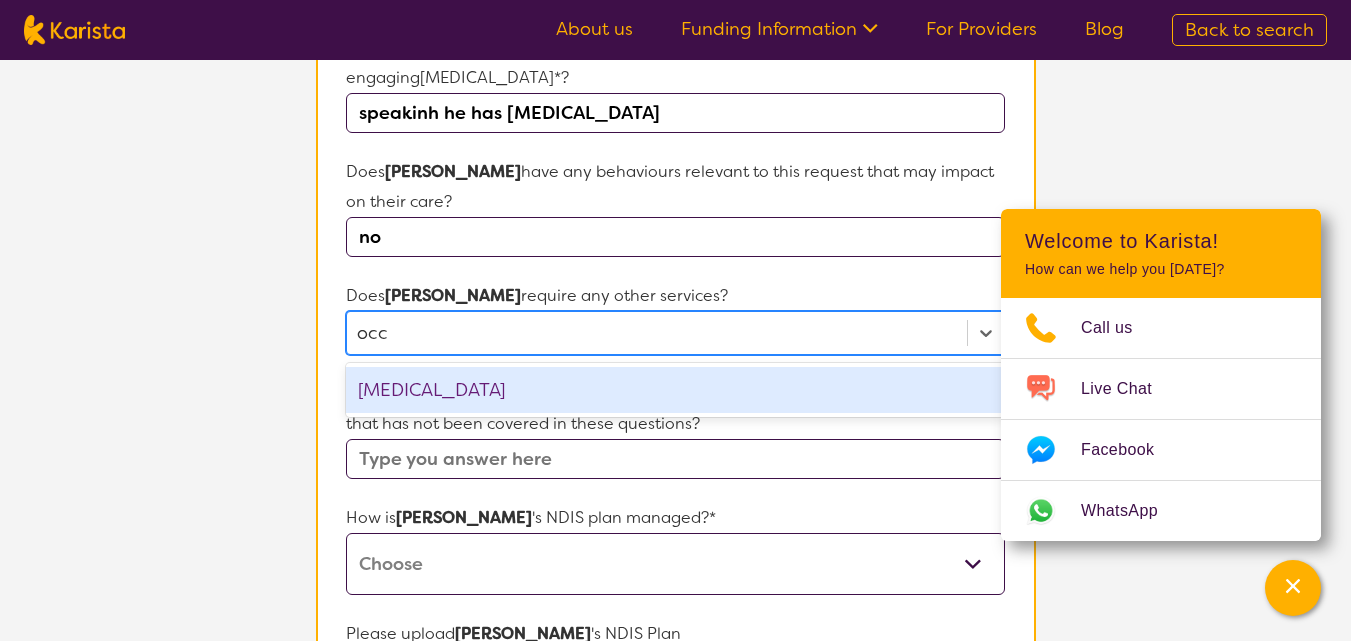 click on "[MEDICAL_DATA]" at bounding box center (675, 390) 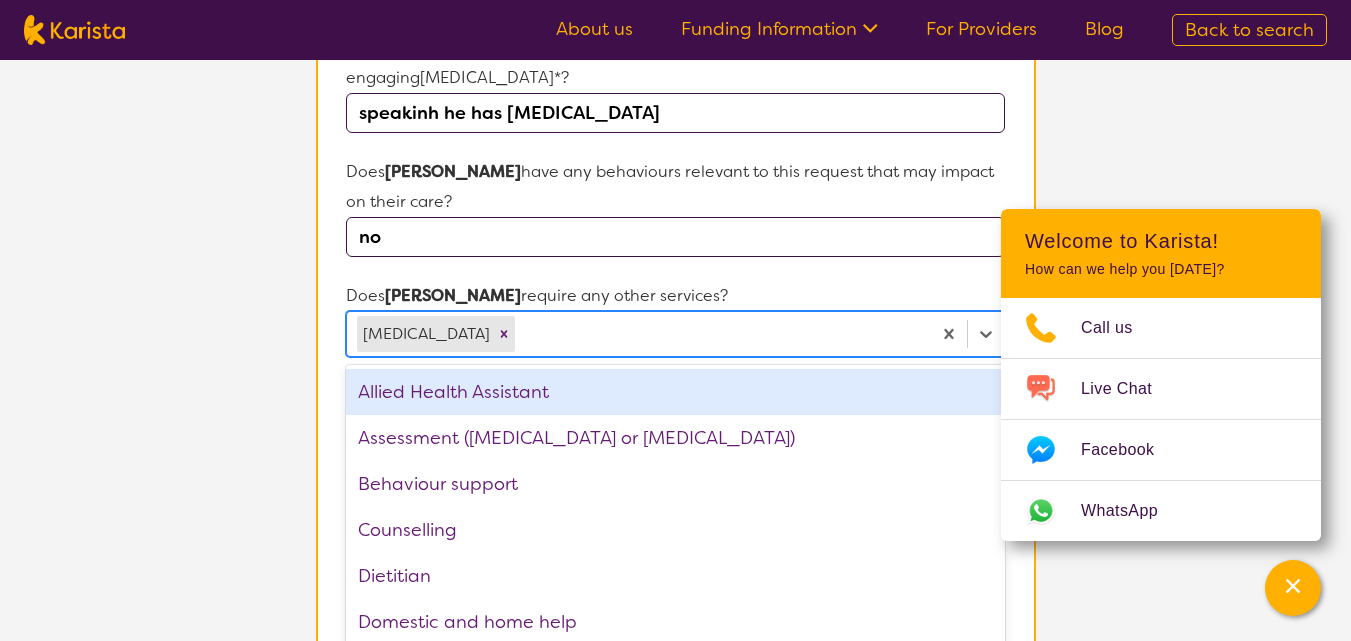 click on "L About You 2 Participant Details 3 Confirmation Participant Details & Service Preferences Name of participant First Name* [PERSON_NAME] Last Name [PERSON_NAME] What age is  [PERSON_NAME] * ? 18 months What is your relationship to  [PERSON_NAME] *? This request is for myself I am their parent I am their child I am their spouse/partner I am their carer I am their Support Coordinator I am their Local Area Coordinator I am their Child Safety Officer I am their Aged Care Case Worker Other Please tell us any relevant medical diagnosis or disability that relates to  [PERSON_NAME] 's need for  [MEDICAL_DATA] *? None Other (type in diagnosis) I don't know What goals for  [PERSON_NAME] , you want to achieve by engaging  [MEDICAL_DATA] *? speakinh he has [MEDICAL_DATA] Does  [PERSON_NAME]  have any behaviours relevant to this request that may impact on their care? no Does  [PERSON_NAME]  require any other services? option [MEDICAL_DATA], selected. [MEDICAL_DATA] Allied Health Assistant Assessment ([MEDICAL_DATA] or [MEDICAL_DATA]) Behaviour support Counselling Dietitian" at bounding box center (675, 201) 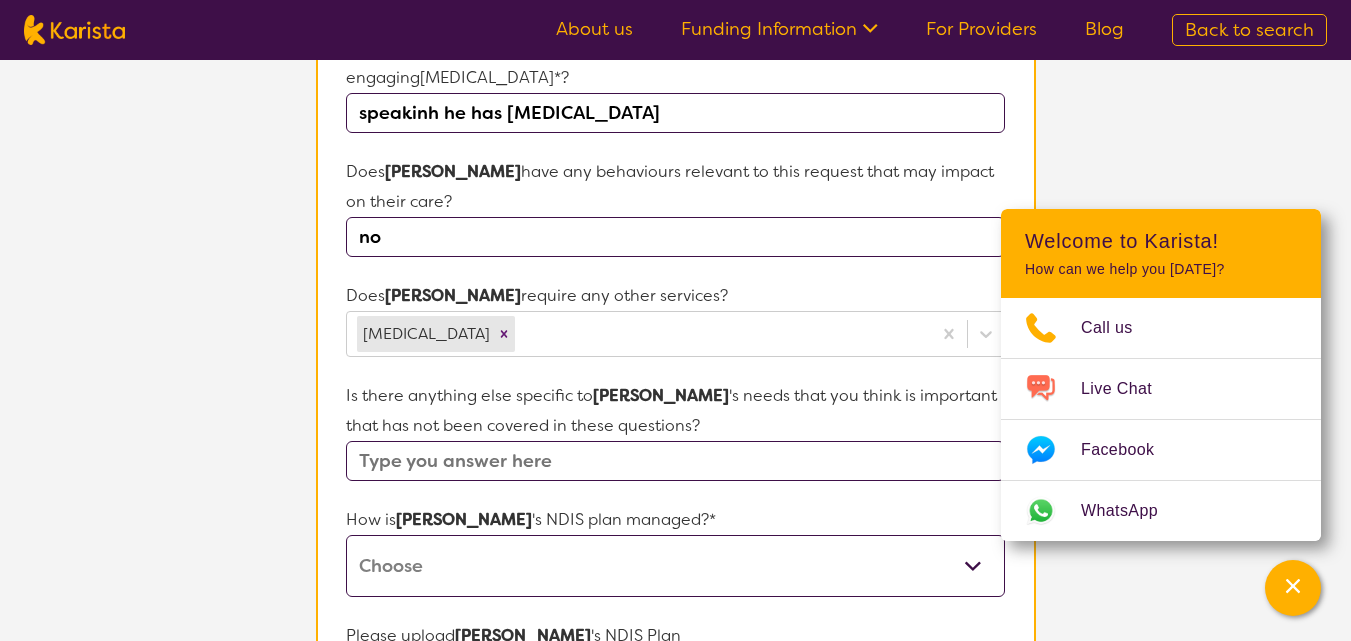 click at bounding box center [675, 461] 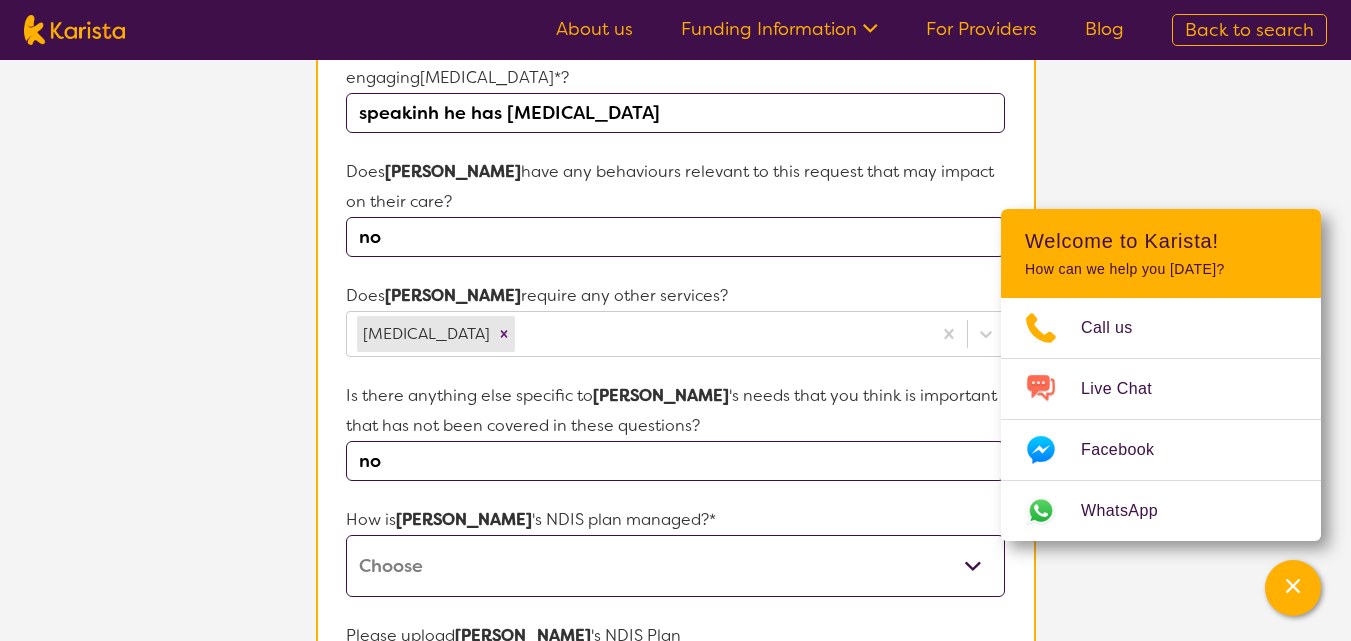 type on "no" 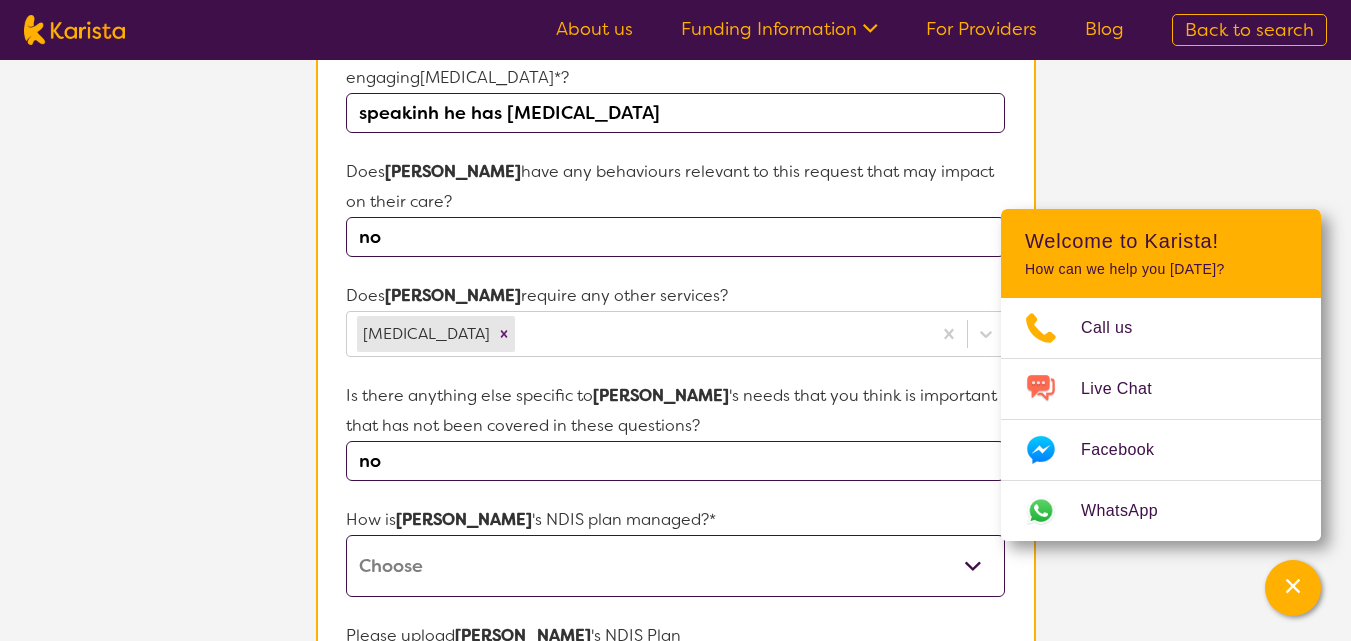 click on "Self-managed NDIS plan Managed by a registered plan management provider (not the NDIA) Agency-managed (by the NDIA) I'm not sure" at bounding box center (675, 566) 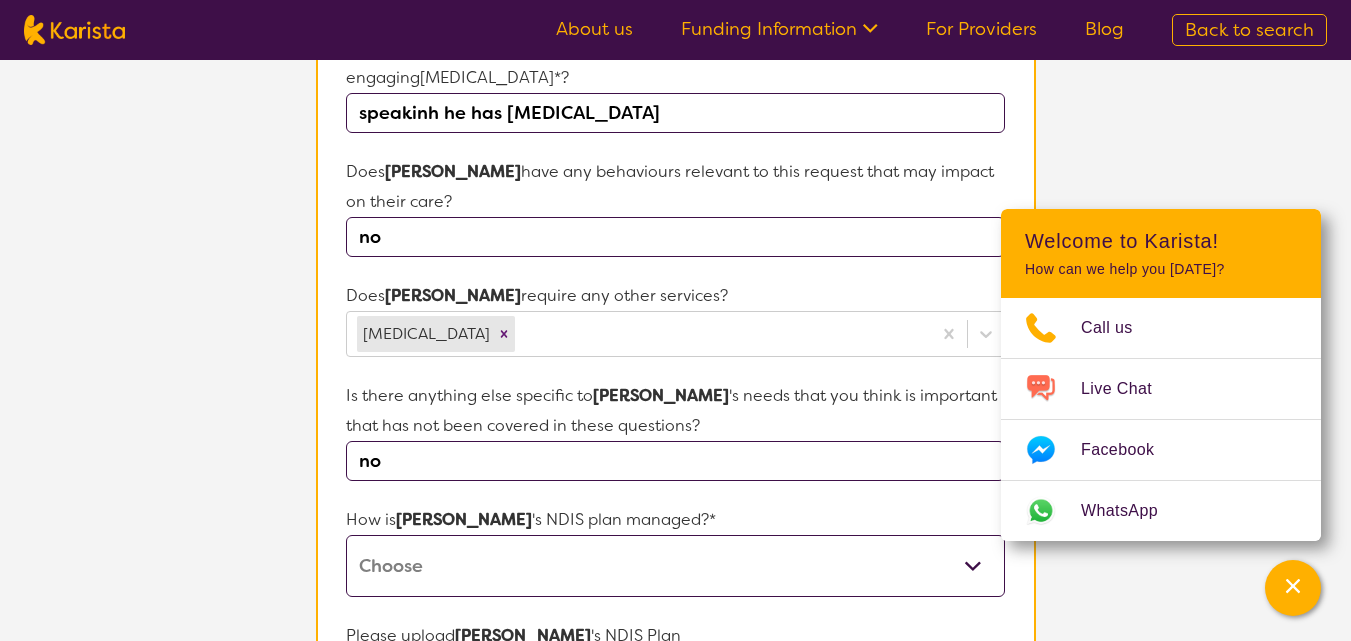 select on "Plan Managed" 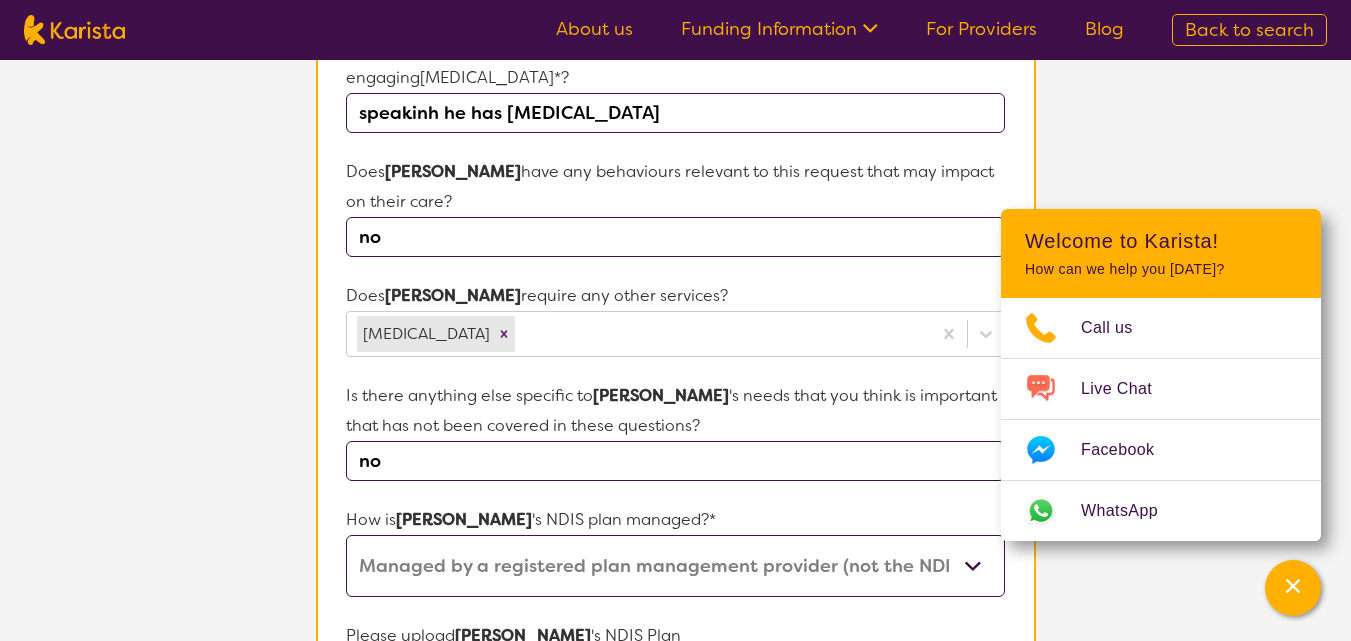 click on "Self-managed NDIS plan Managed by a registered plan management provider (not the NDIA) Agency-managed (by the NDIA) I'm not sure" at bounding box center [675, 566] 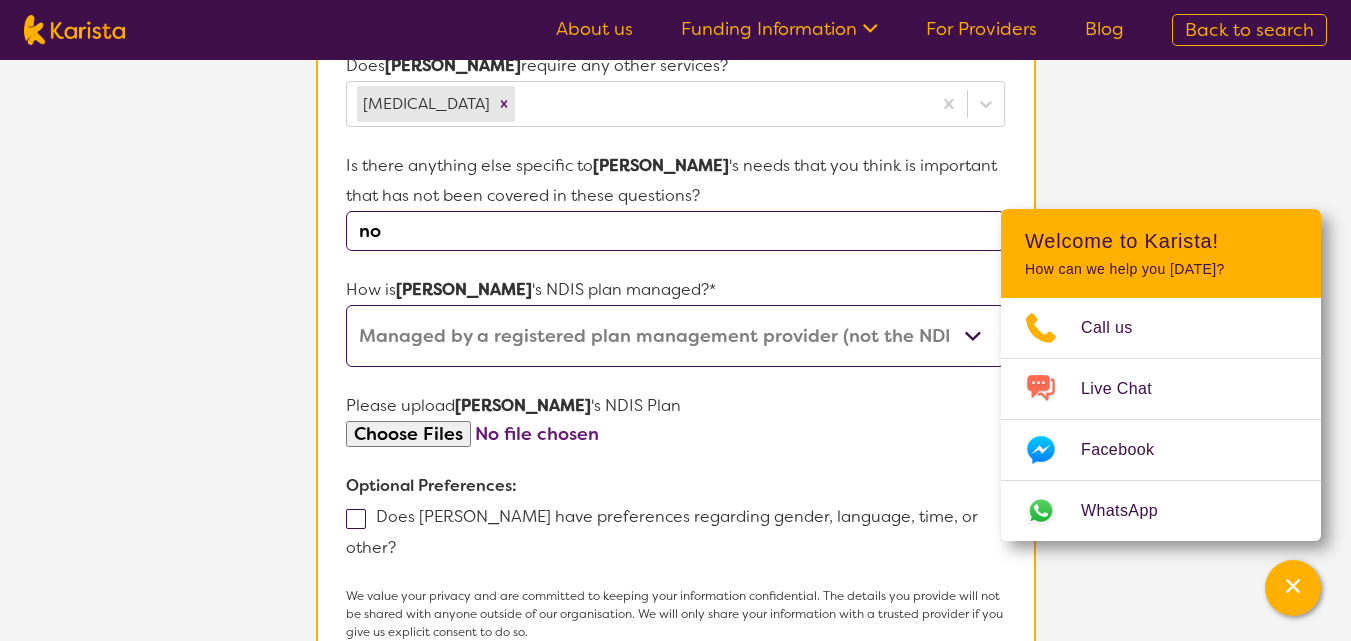 scroll, scrollTop: 1062, scrollLeft: 0, axis: vertical 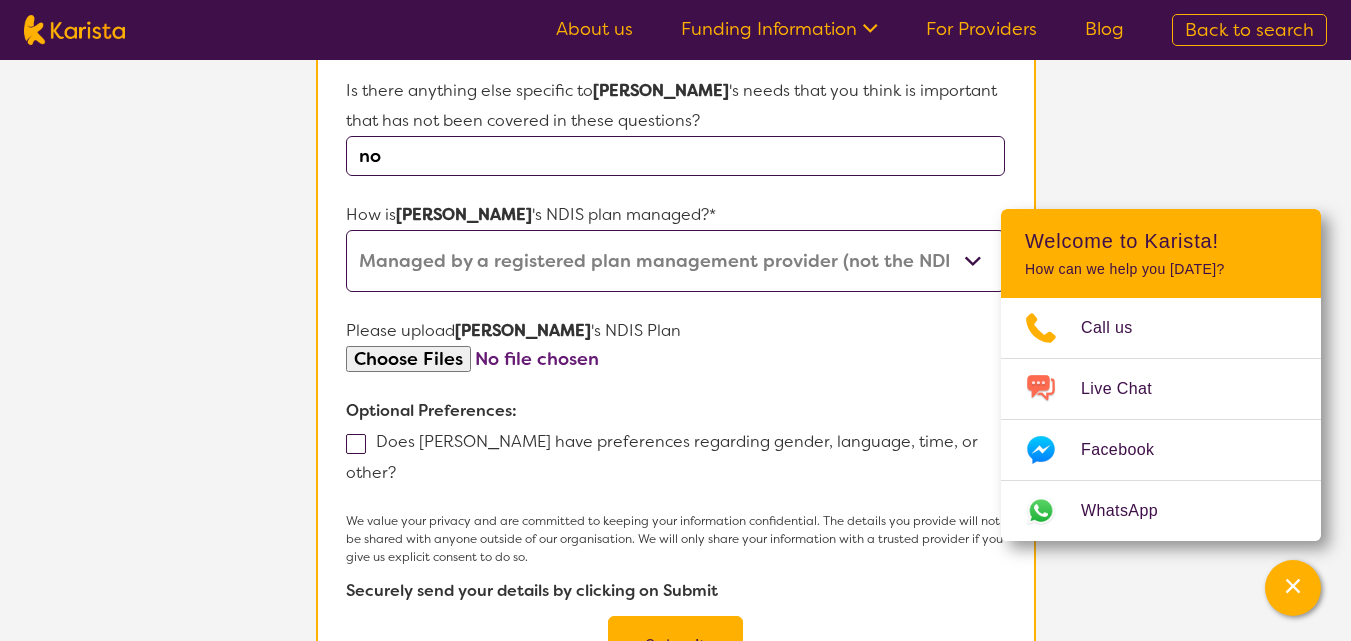 click at bounding box center [356, 444] 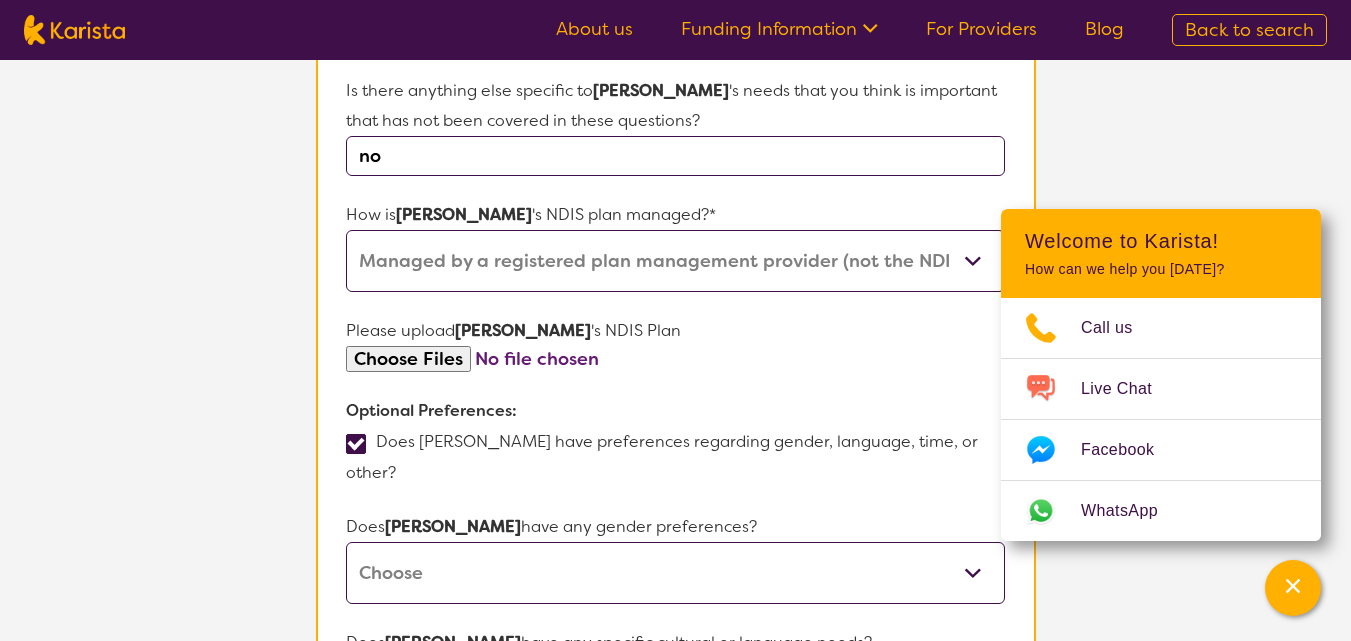 click at bounding box center [356, 444] 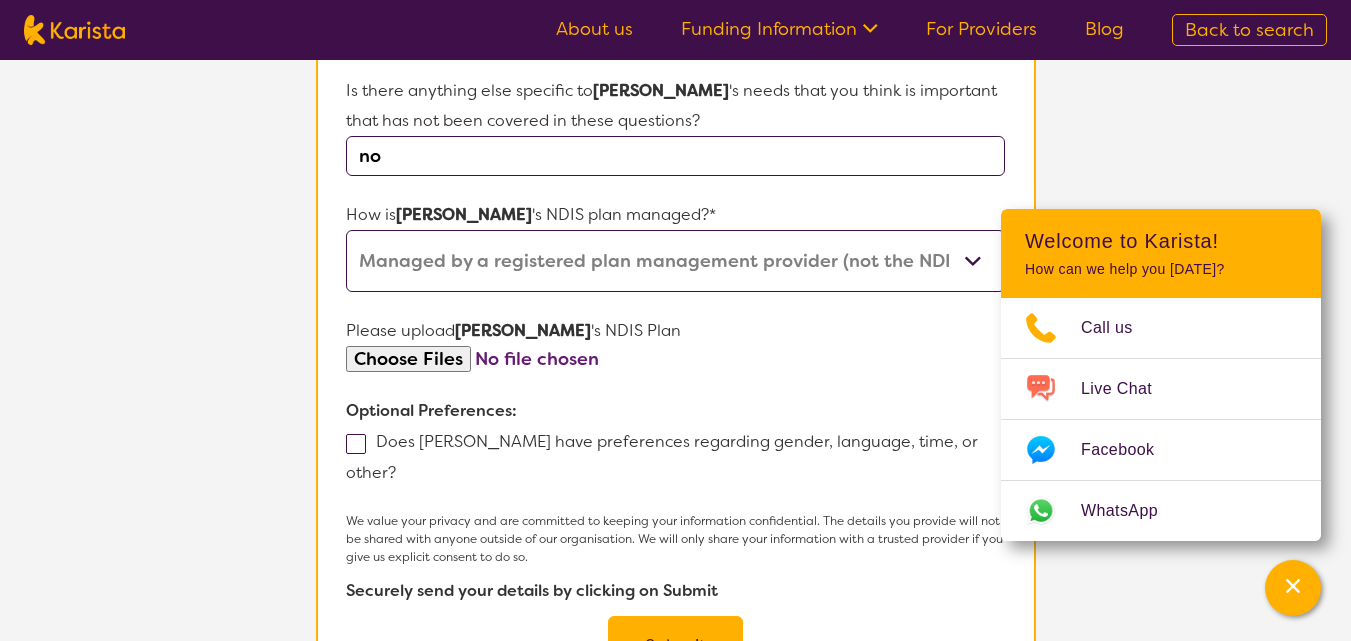 click on "Submit" at bounding box center (675, 646) 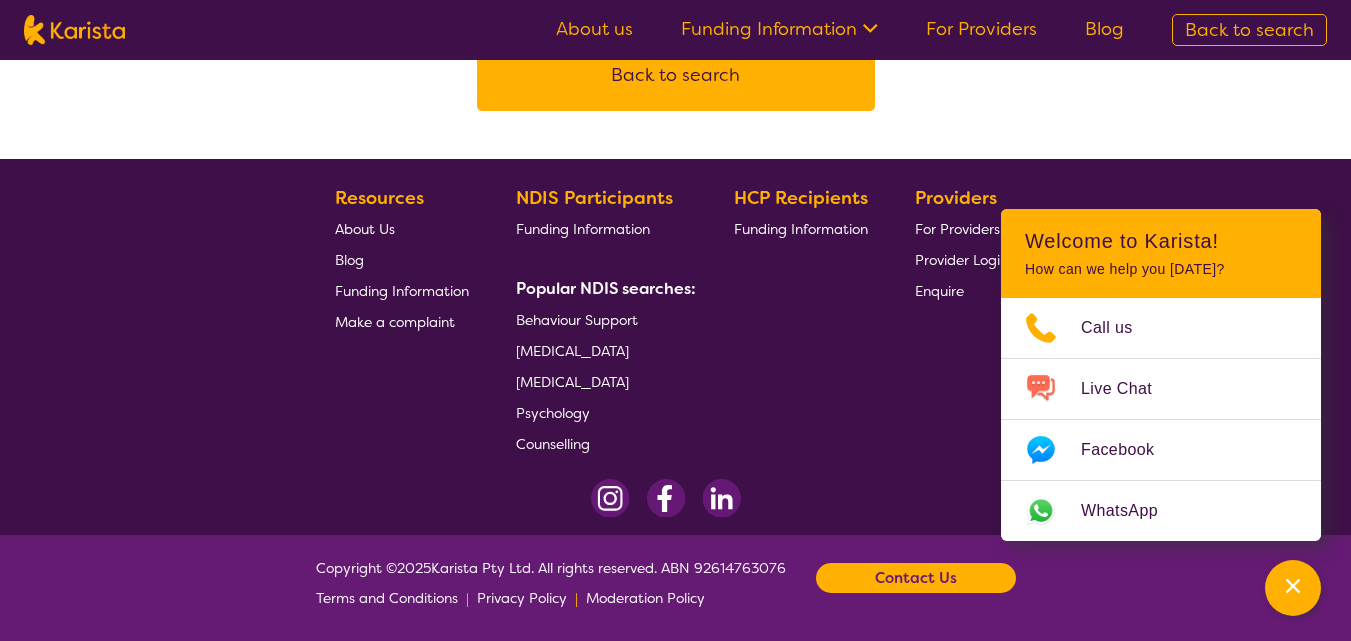 scroll, scrollTop: 0, scrollLeft: 0, axis: both 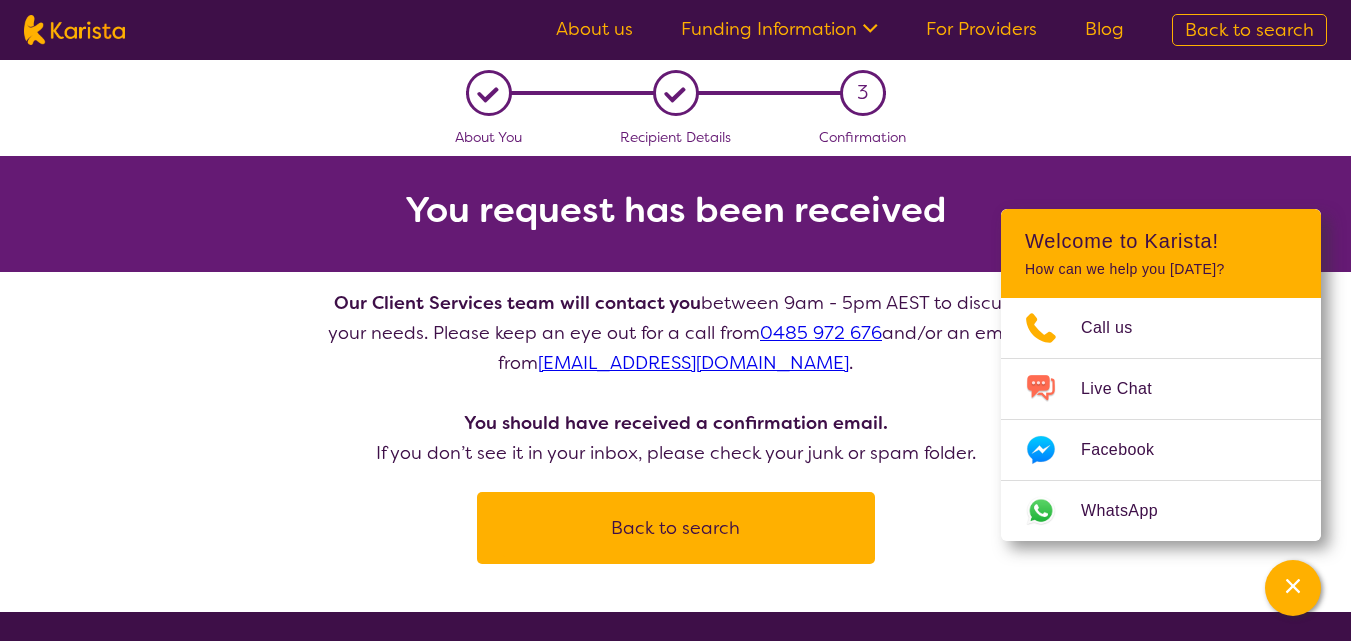 click on "Back to search" at bounding box center (676, 528) 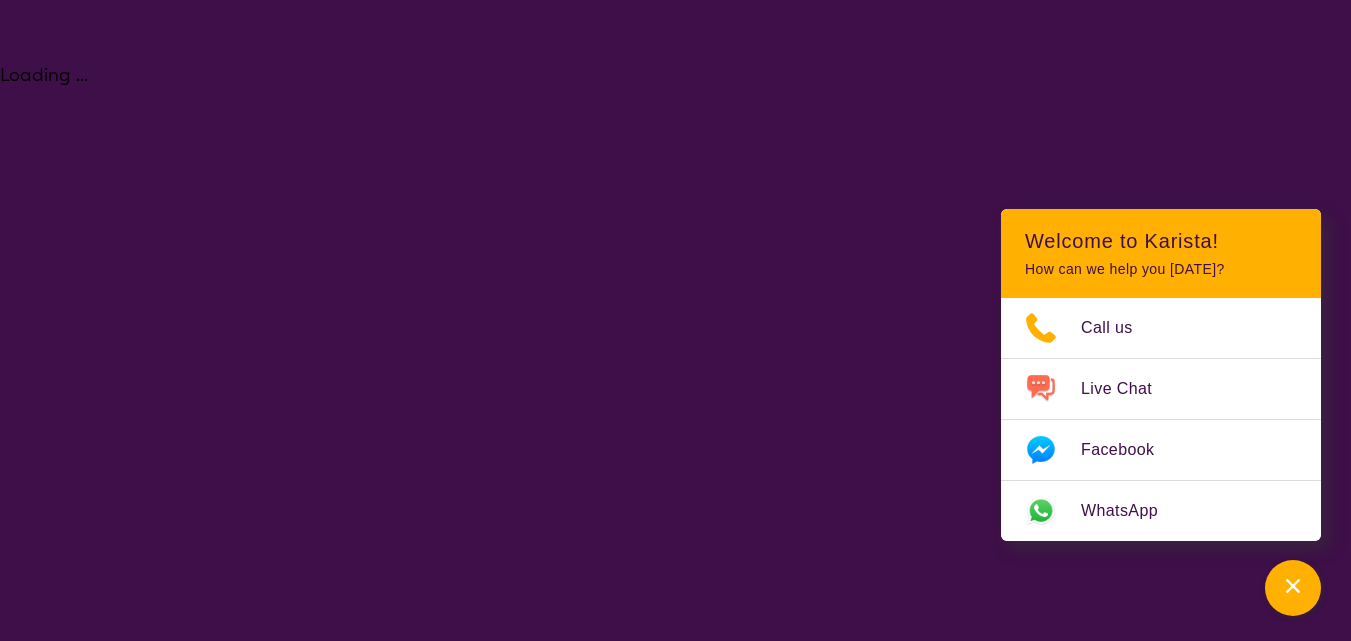 select on "[MEDICAL_DATA]" 